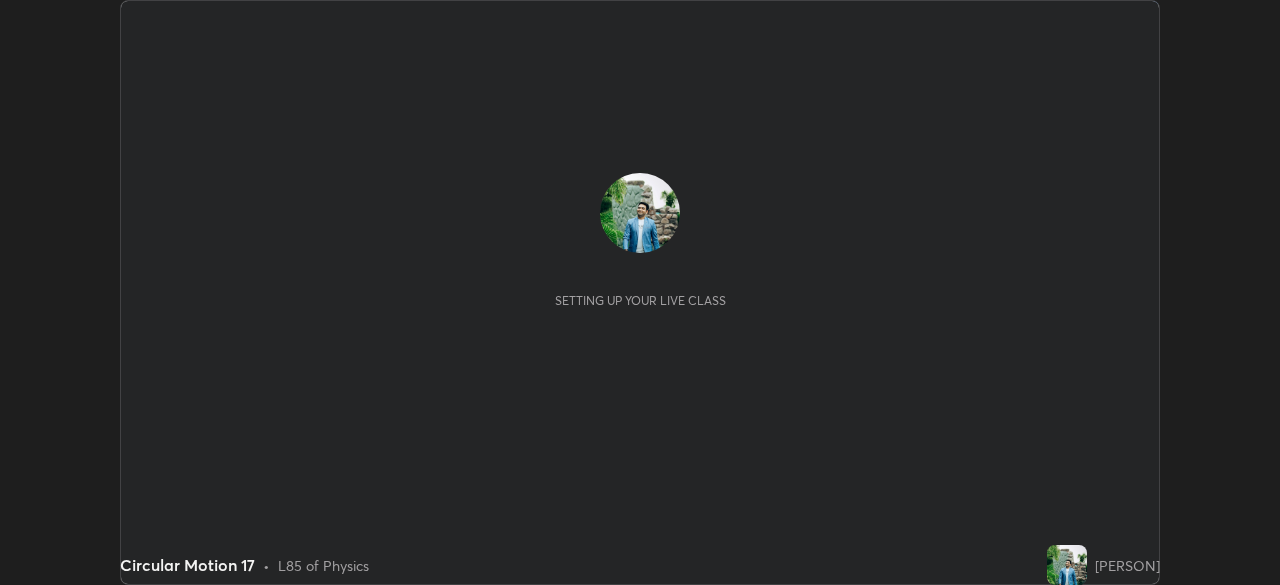 scroll, scrollTop: 0, scrollLeft: 0, axis: both 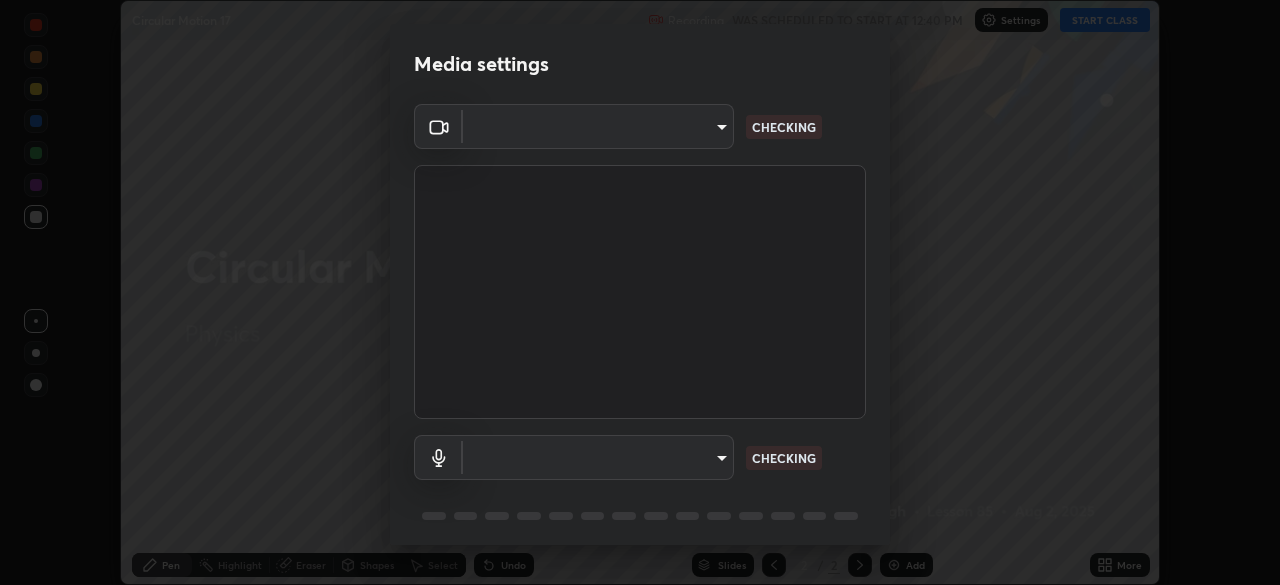 type on "495e9aafafa99ab02b2630cd73316b4ffac4e6b0a44c495734db4bb24564e739" 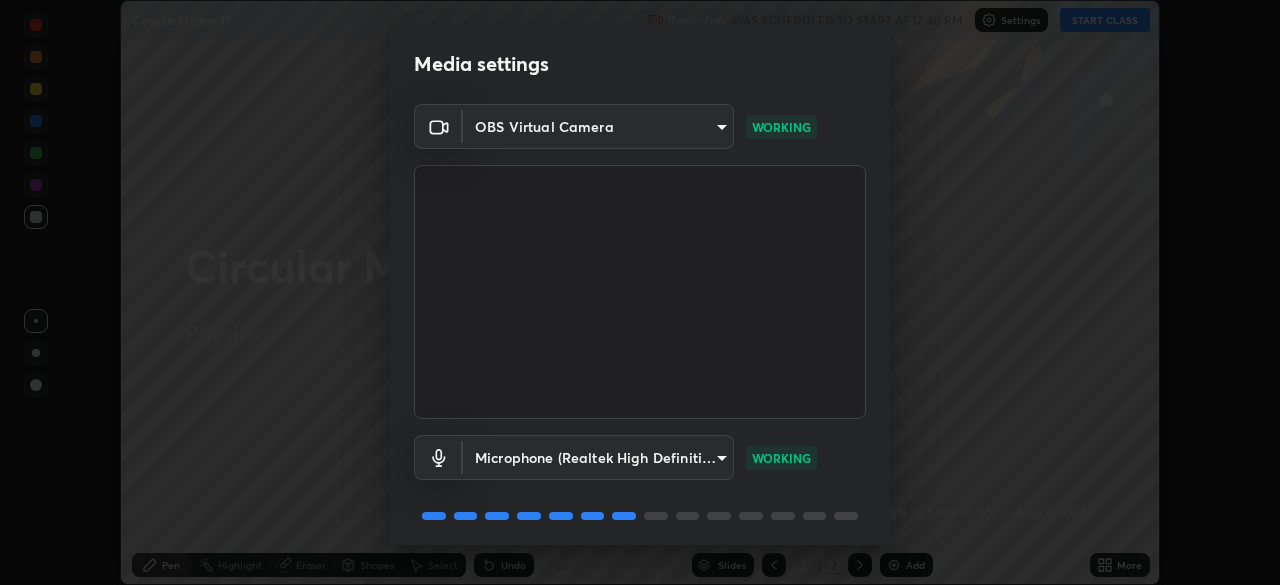 scroll, scrollTop: 71, scrollLeft: 0, axis: vertical 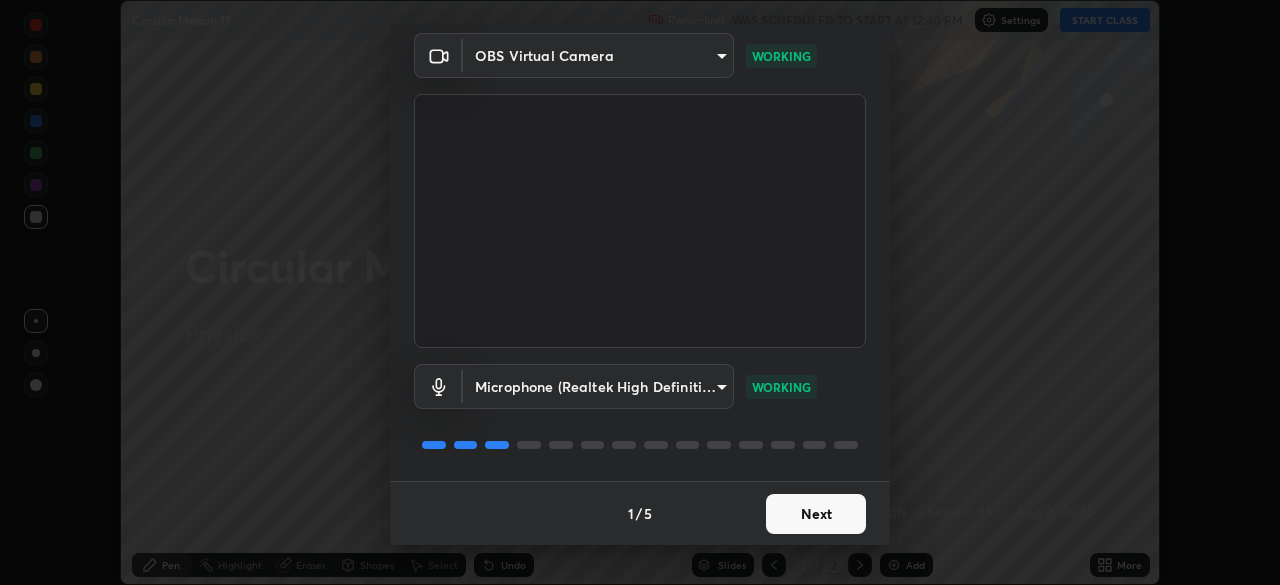 click on "Next" at bounding box center (816, 514) 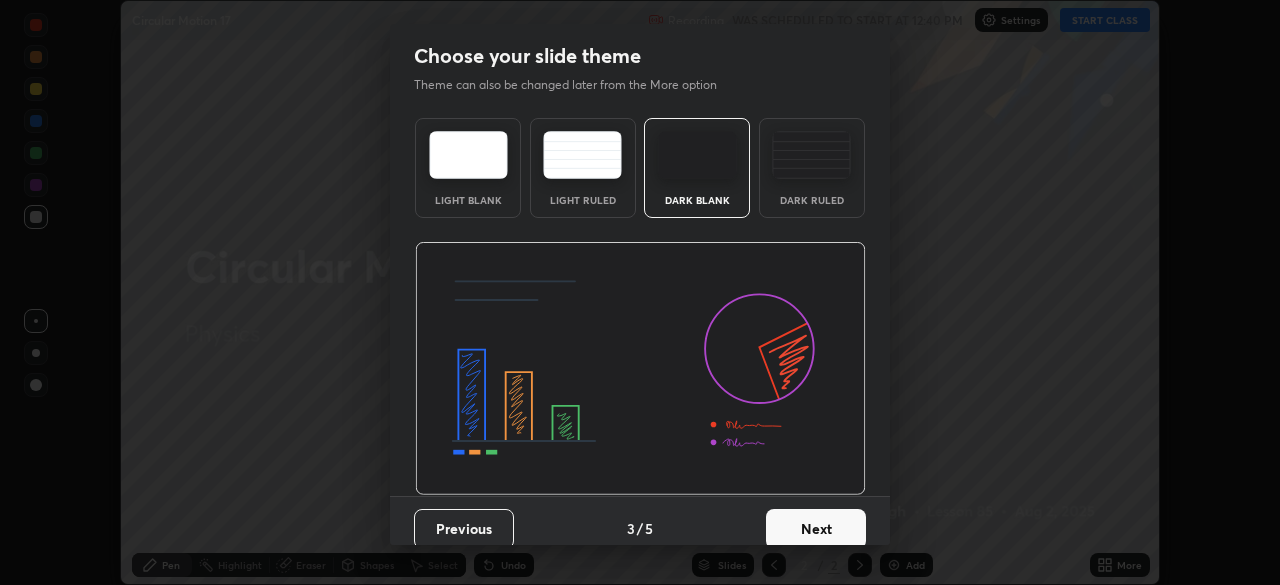 click on "Next" at bounding box center [816, 529] 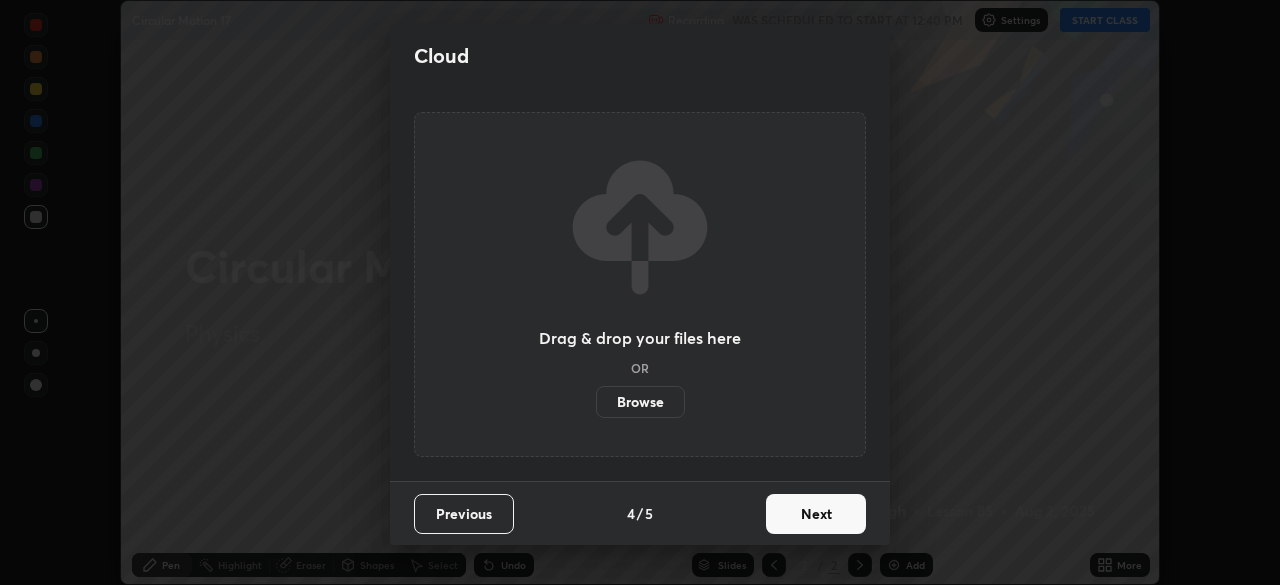 click on "Next" at bounding box center (816, 514) 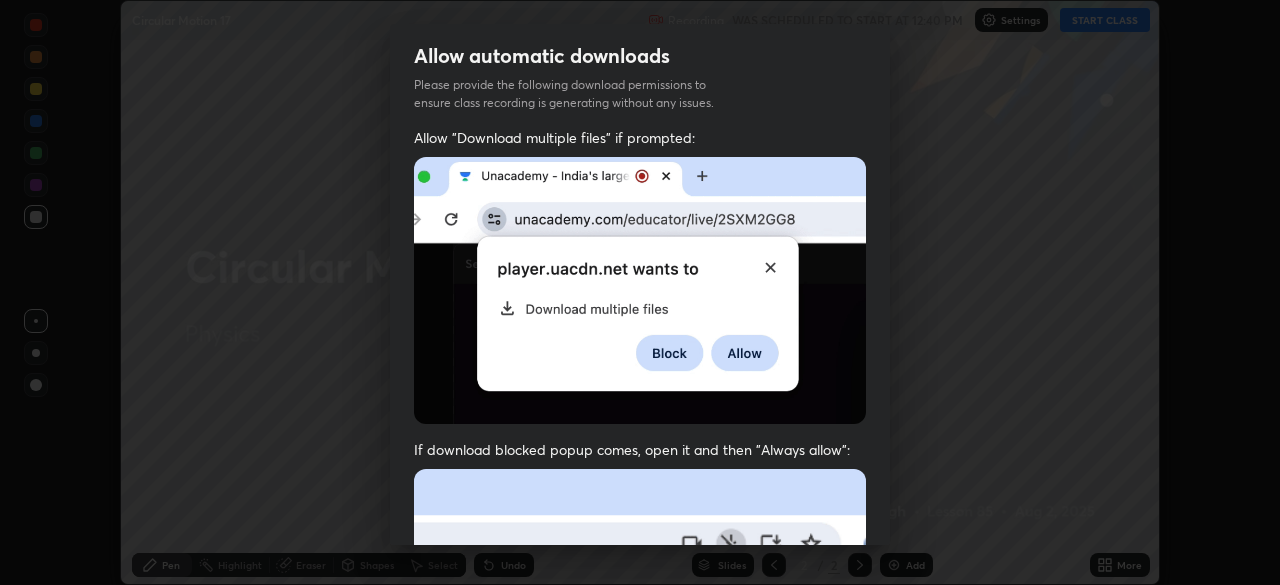 click at bounding box center [640, 687] 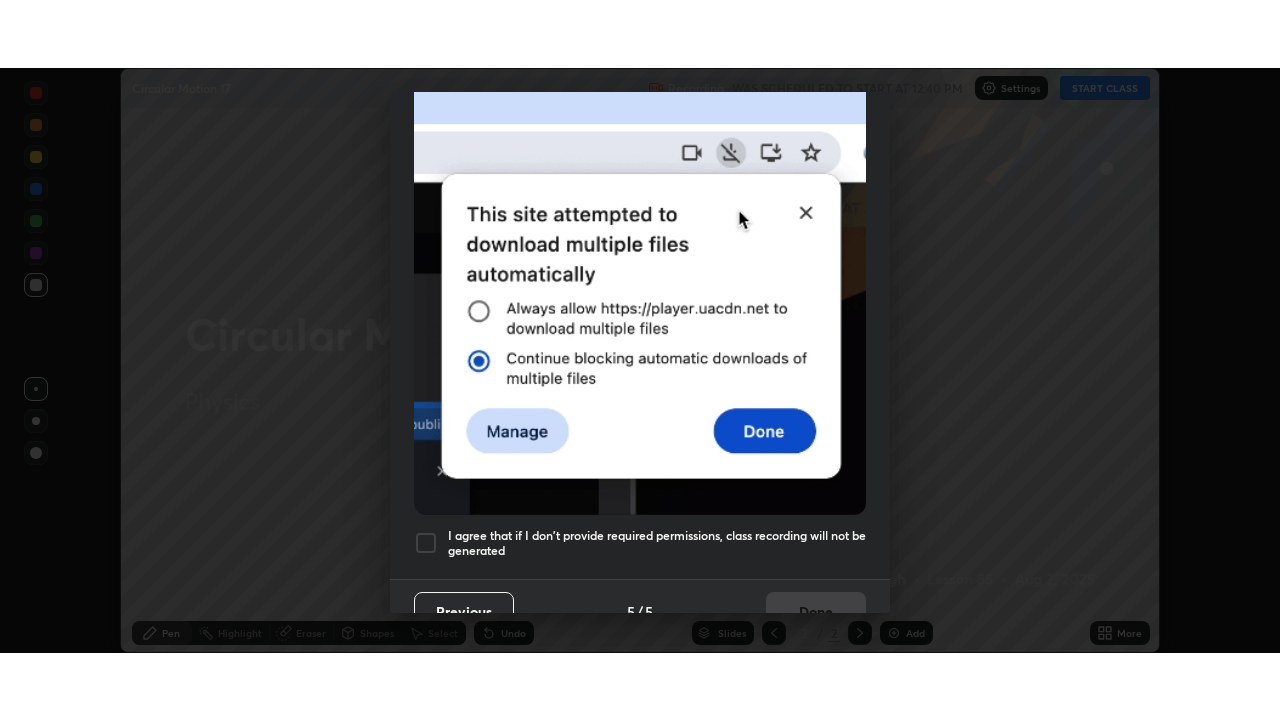 scroll, scrollTop: 479, scrollLeft: 0, axis: vertical 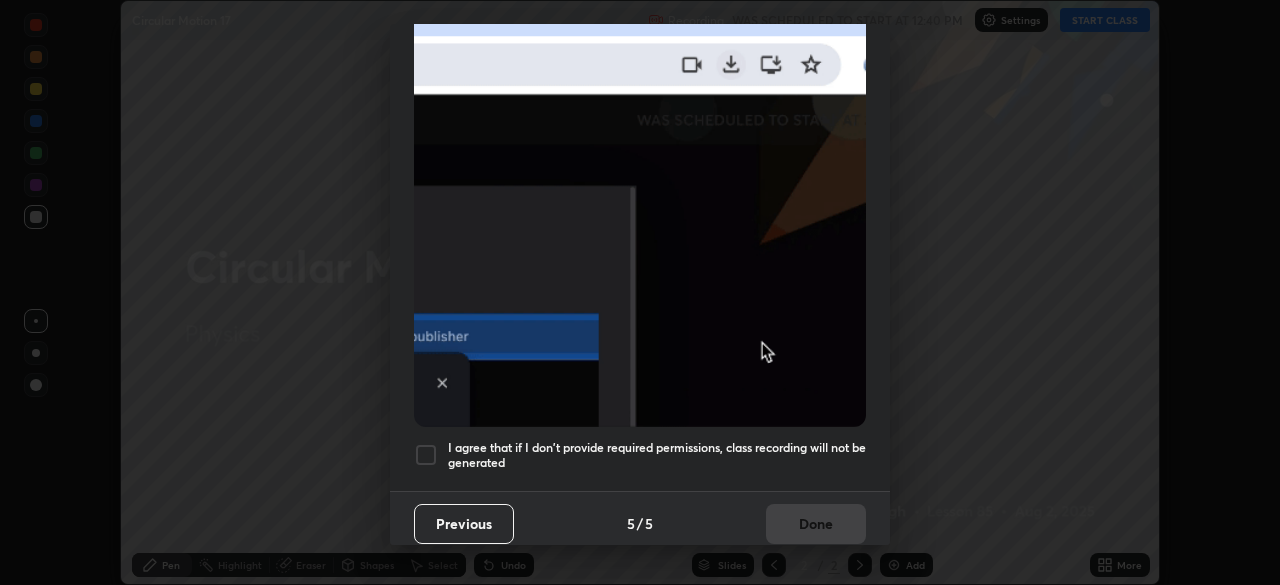 click at bounding box center (426, 455) 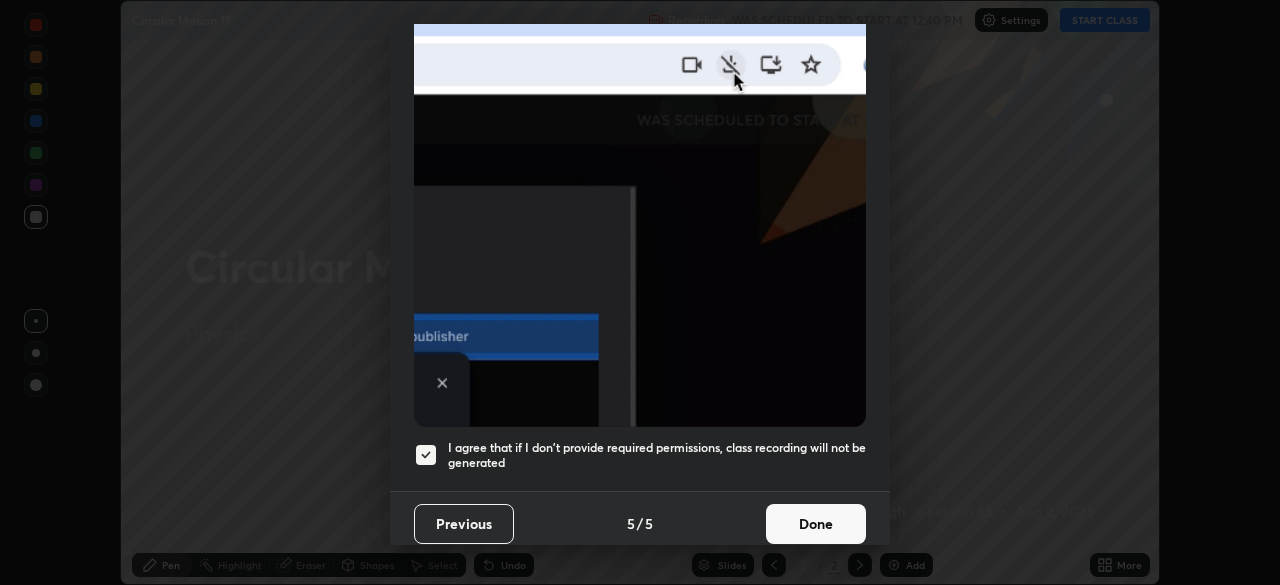 click on "Done" at bounding box center (816, 524) 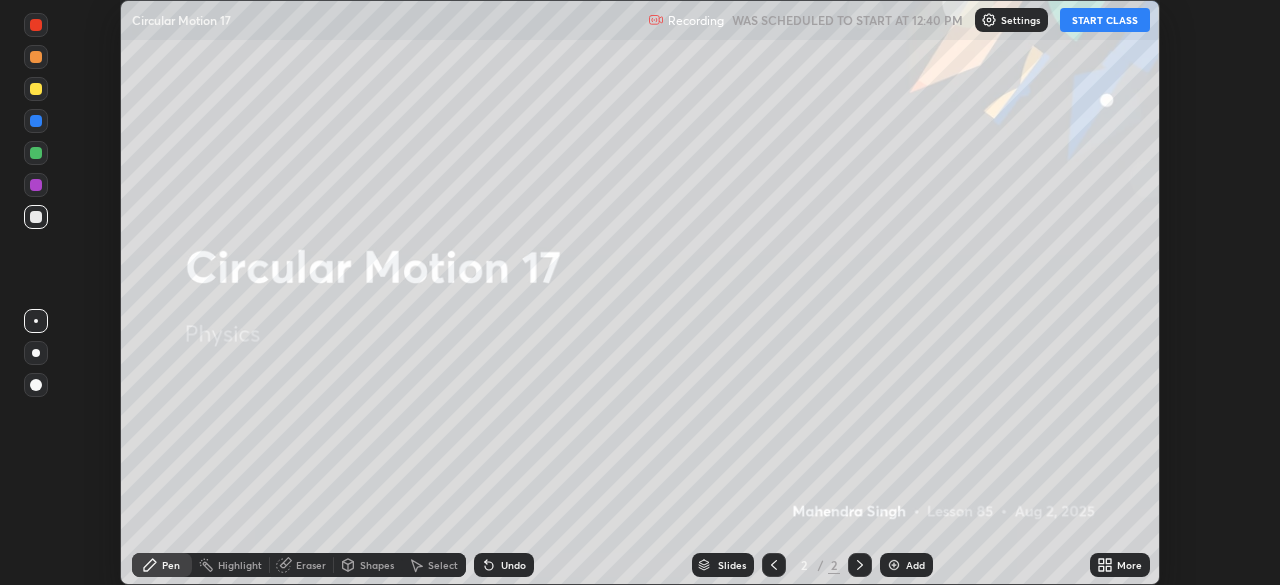 click on "START CLASS" at bounding box center (1105, 20) 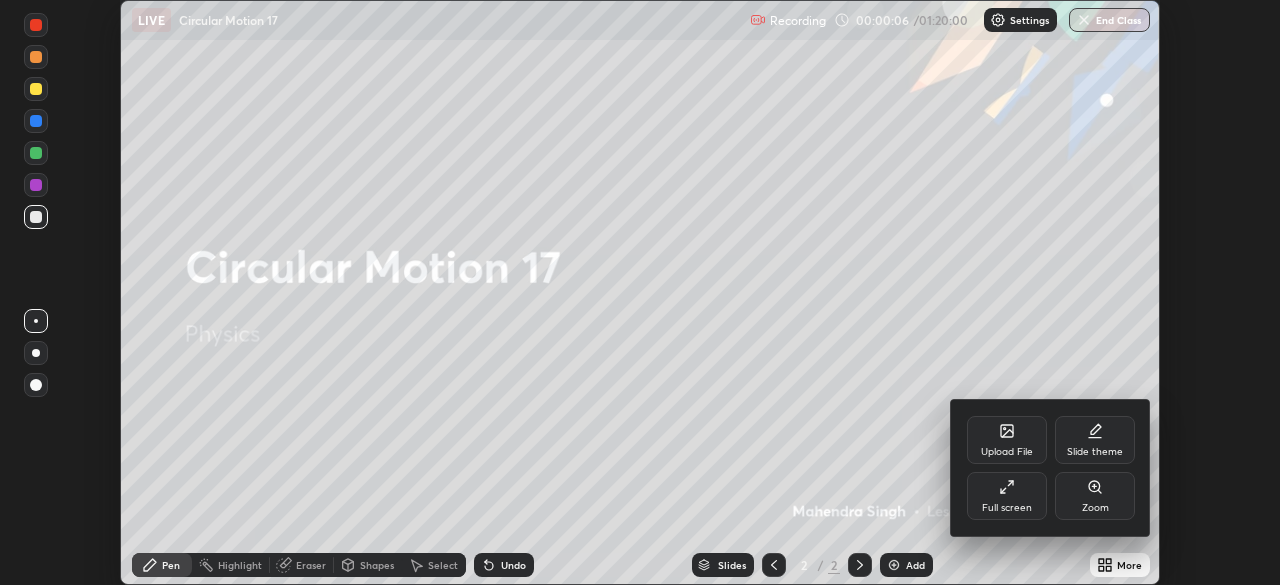click on "Full screen" at bounding box center (1007, 508) 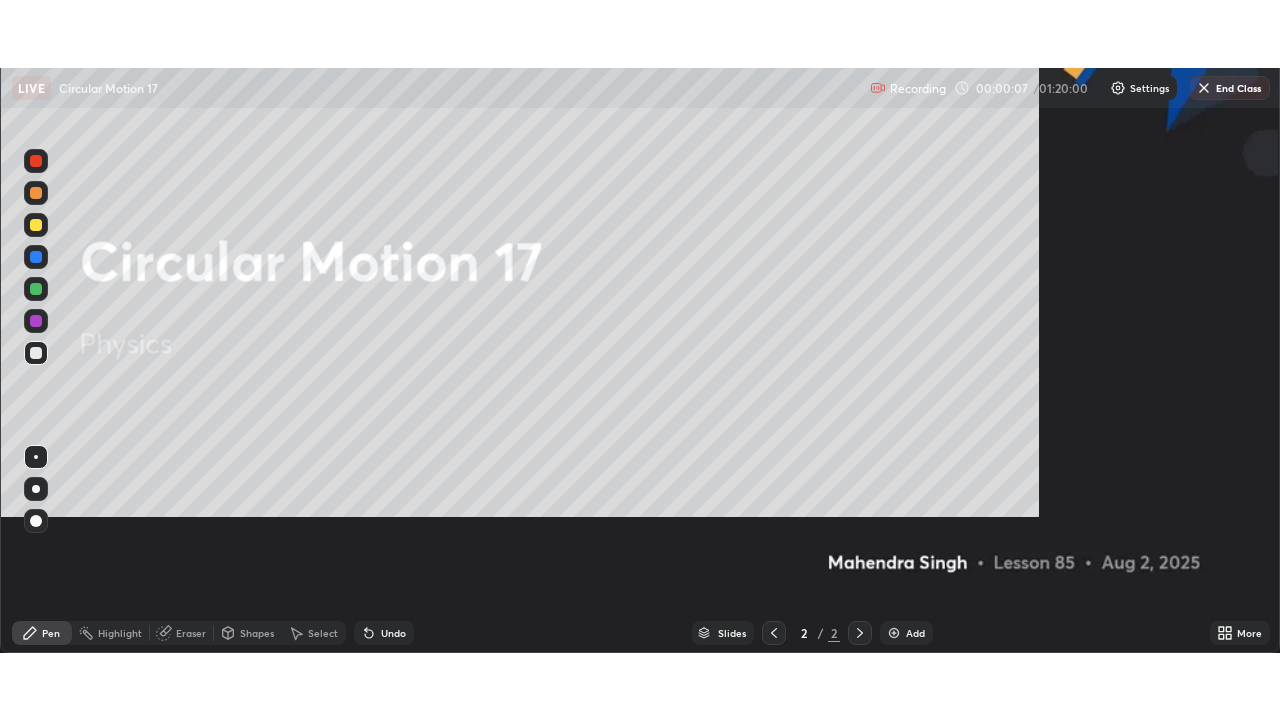 scroll, scrollTop: 99280, scrollLeft: 98720, axis: both 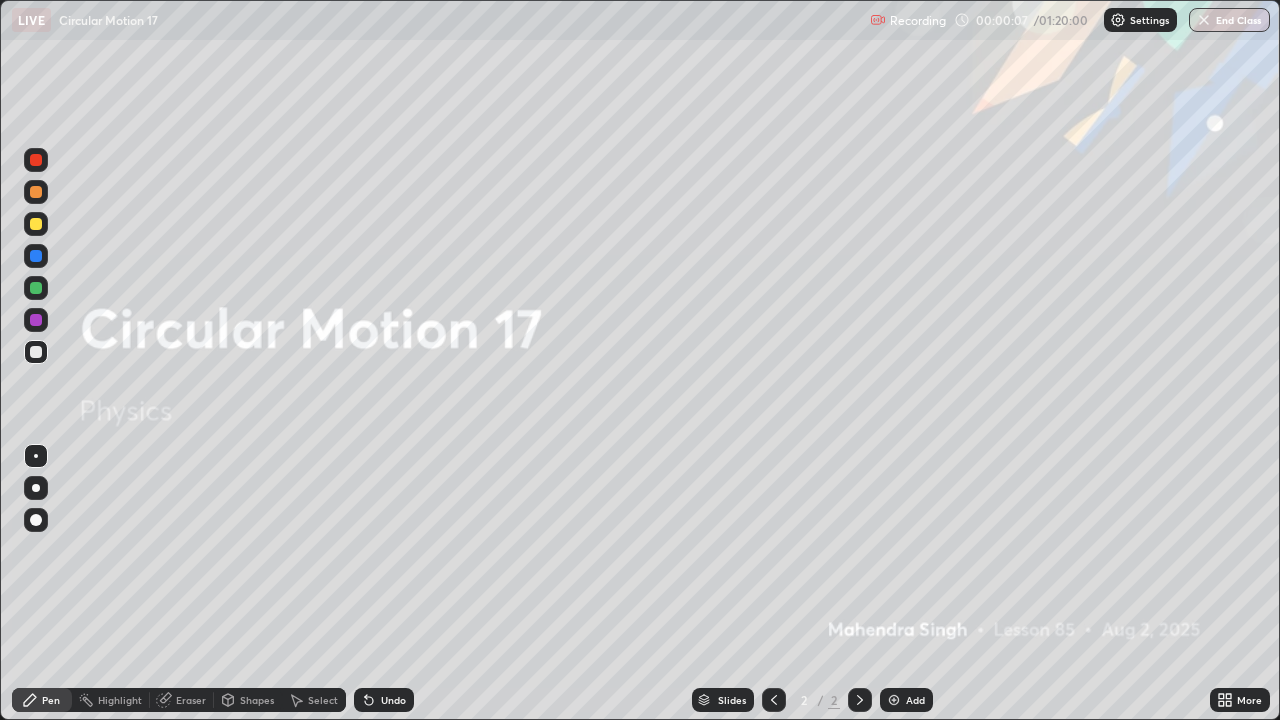 click on "Add" at bounding box center (906, 700) 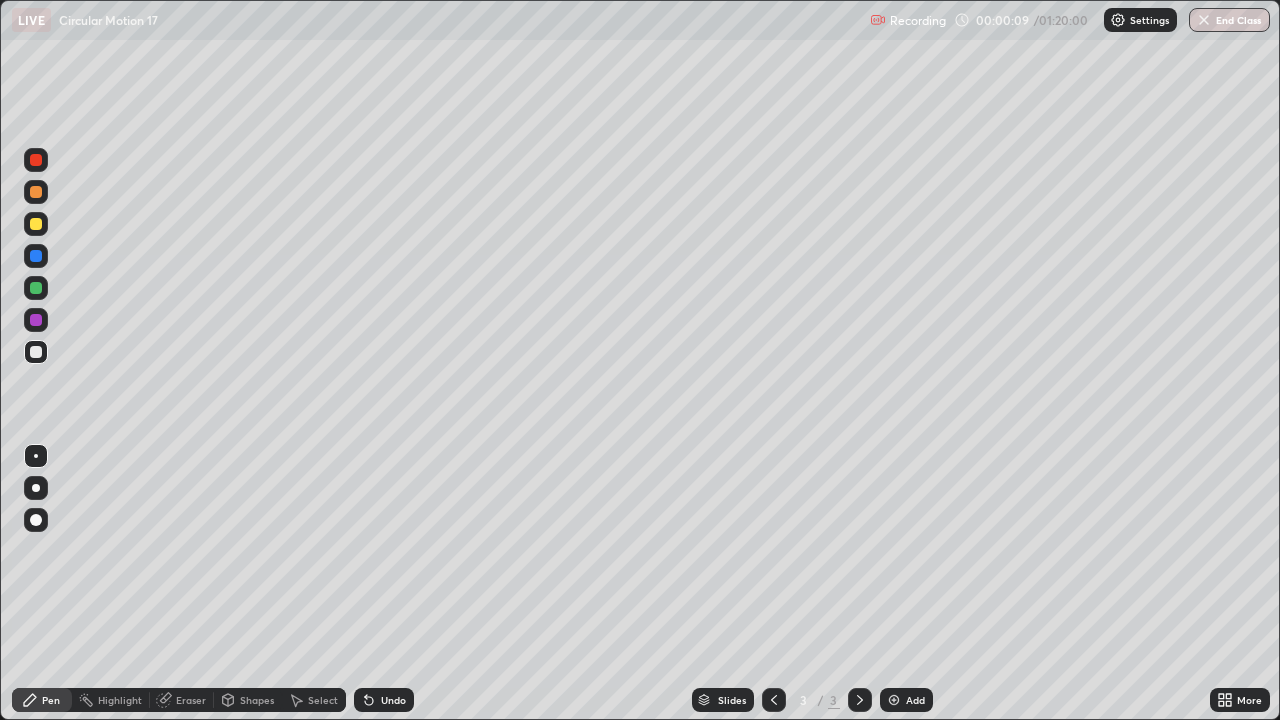 click at bounding box center [36, 352] 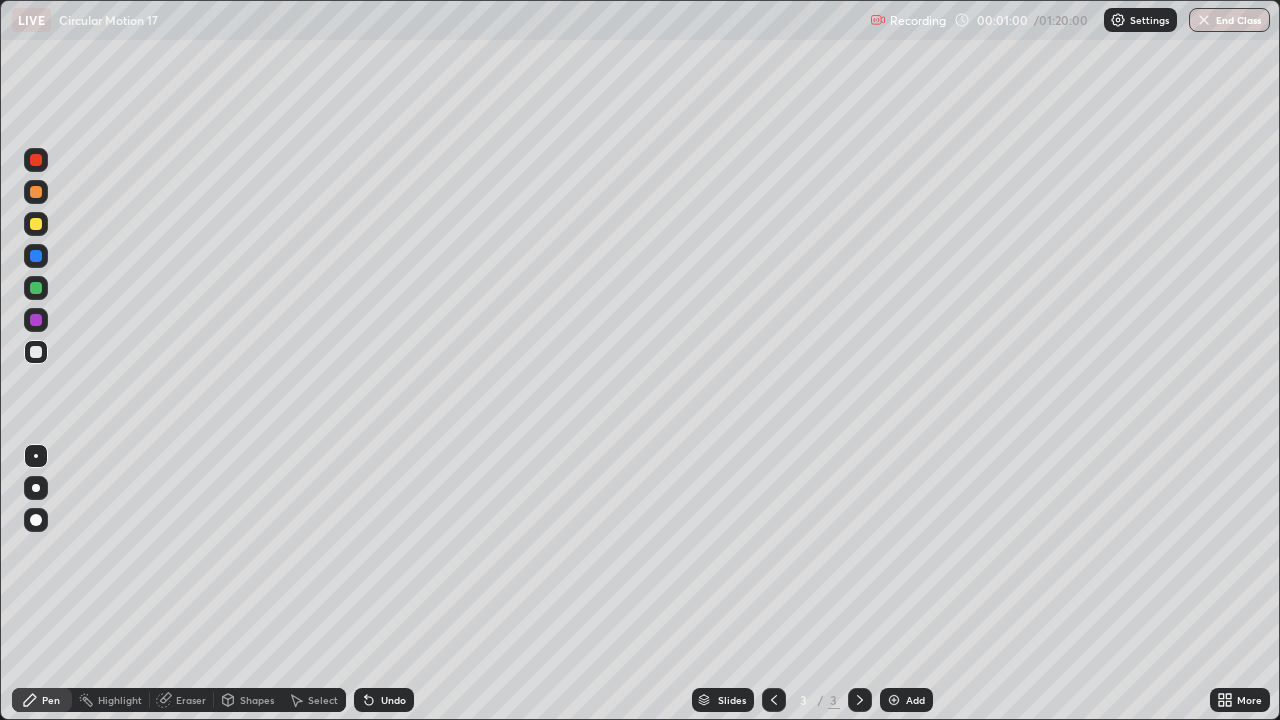click 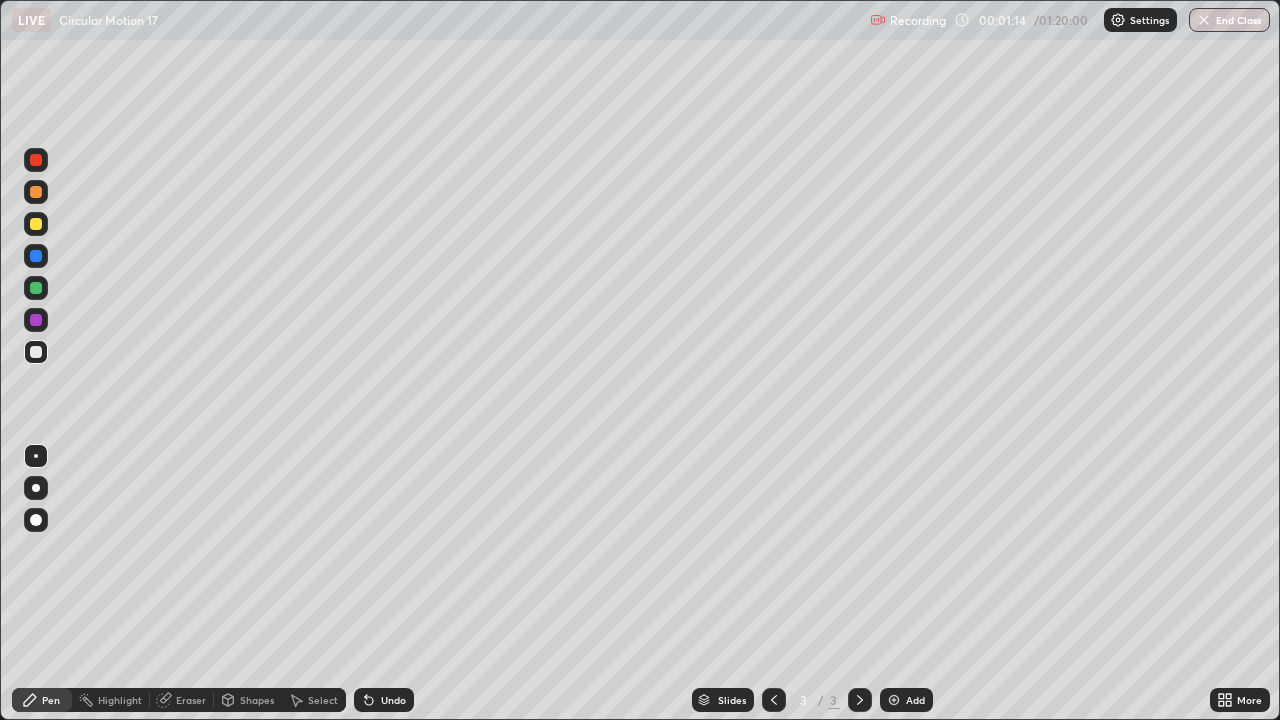 click 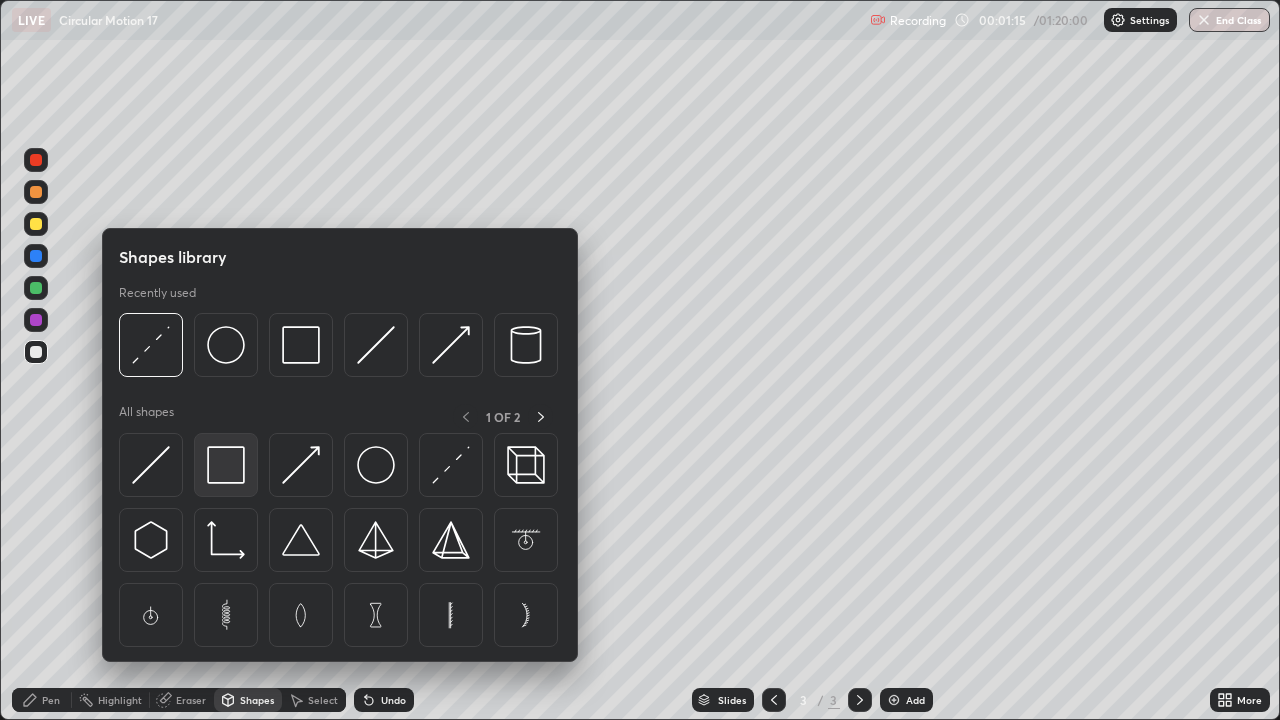 click at bounding box center [226, 465] 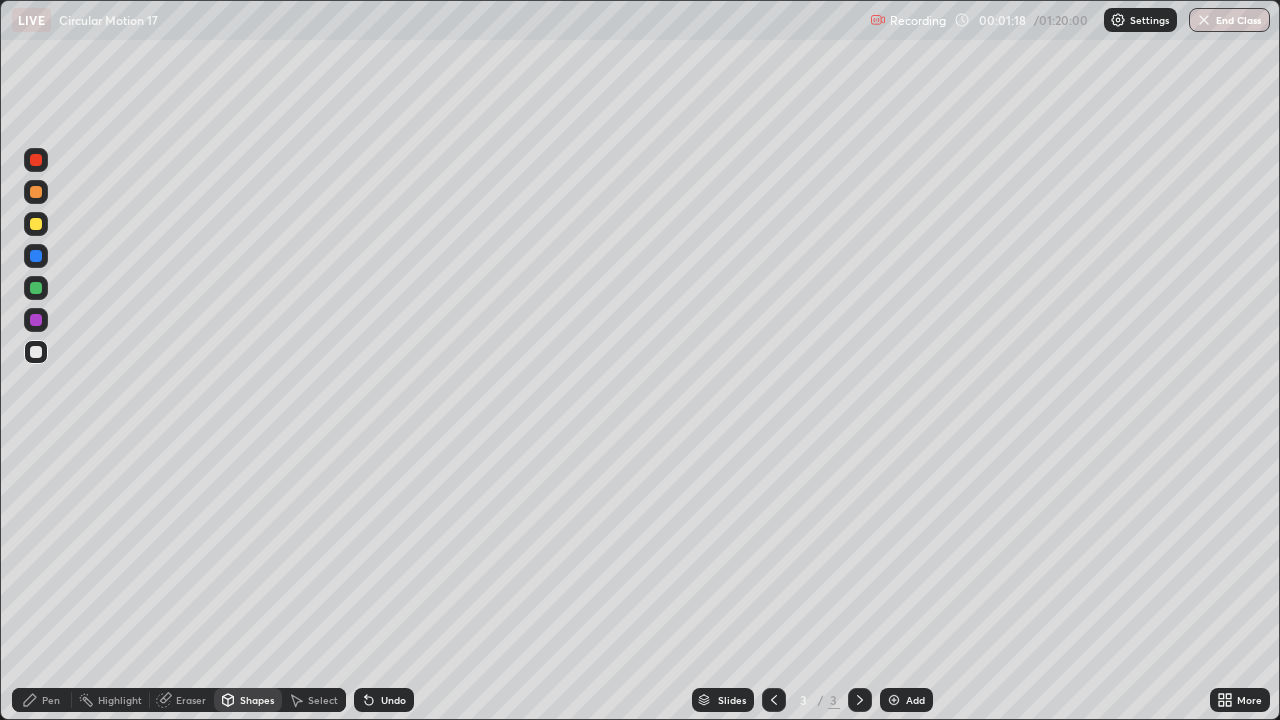 click 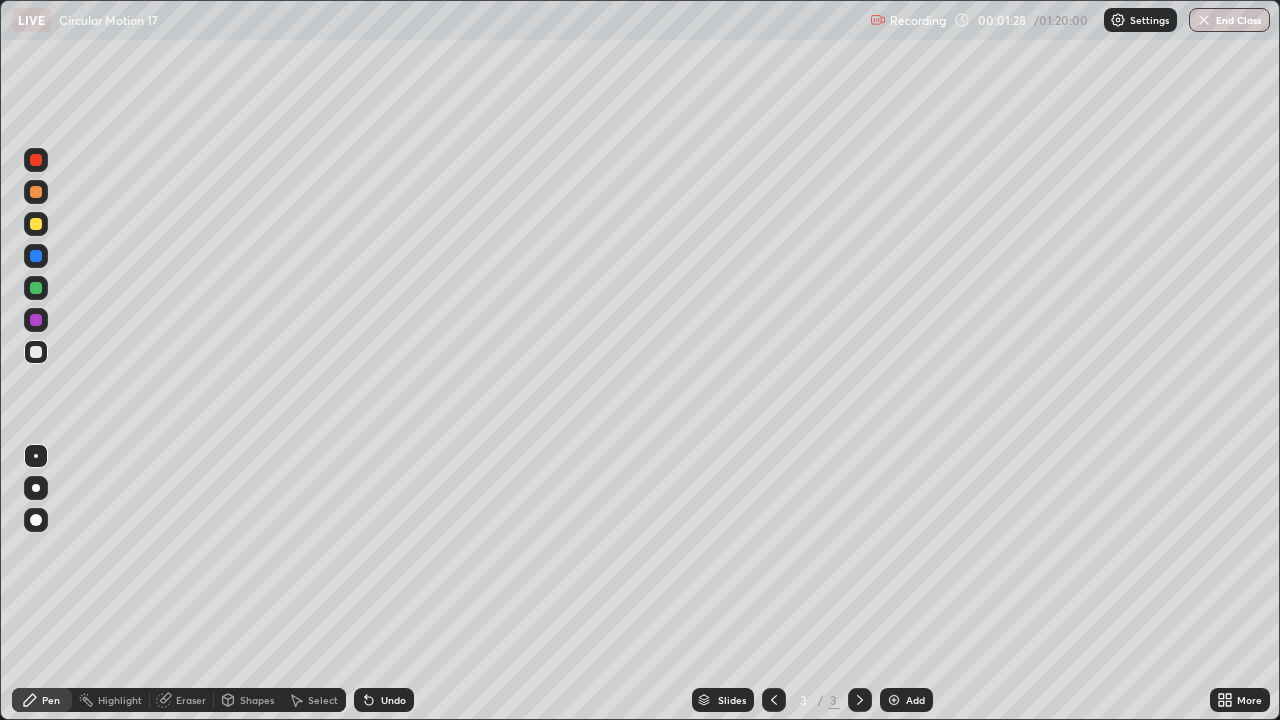 click on "Shapes" at bounding box center [257, 700] 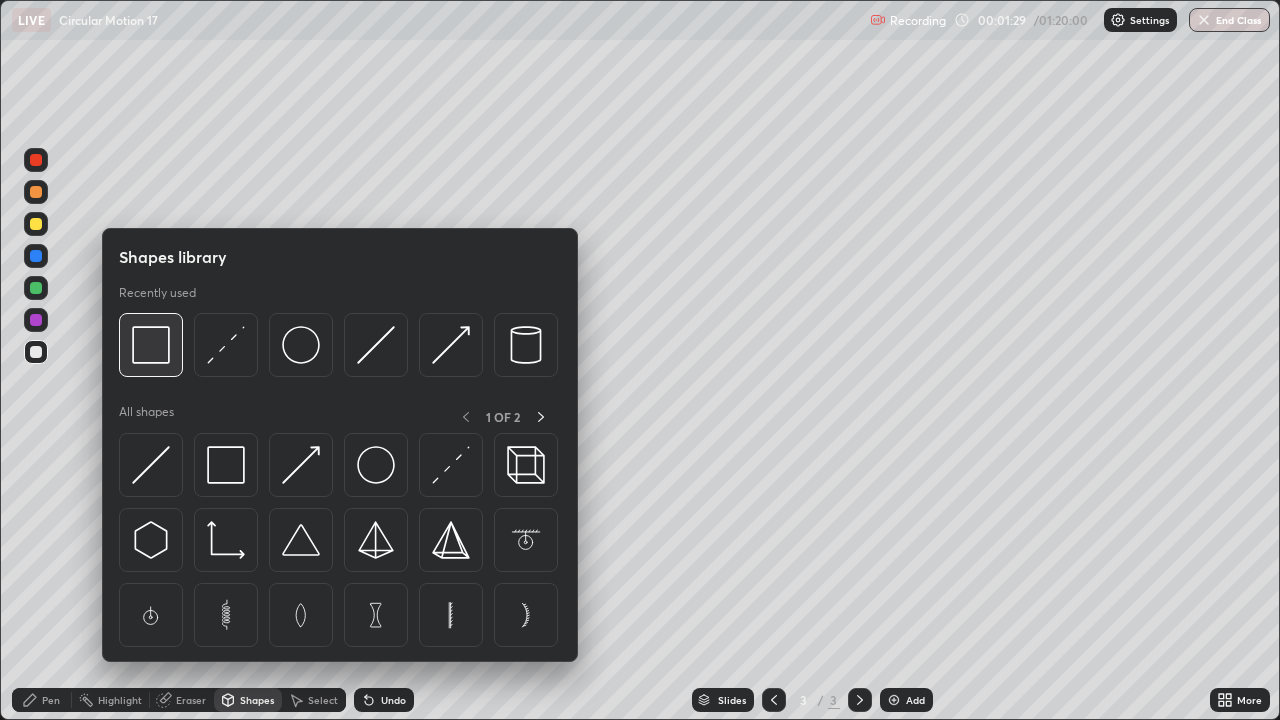 click at bounding box center [151, 345] 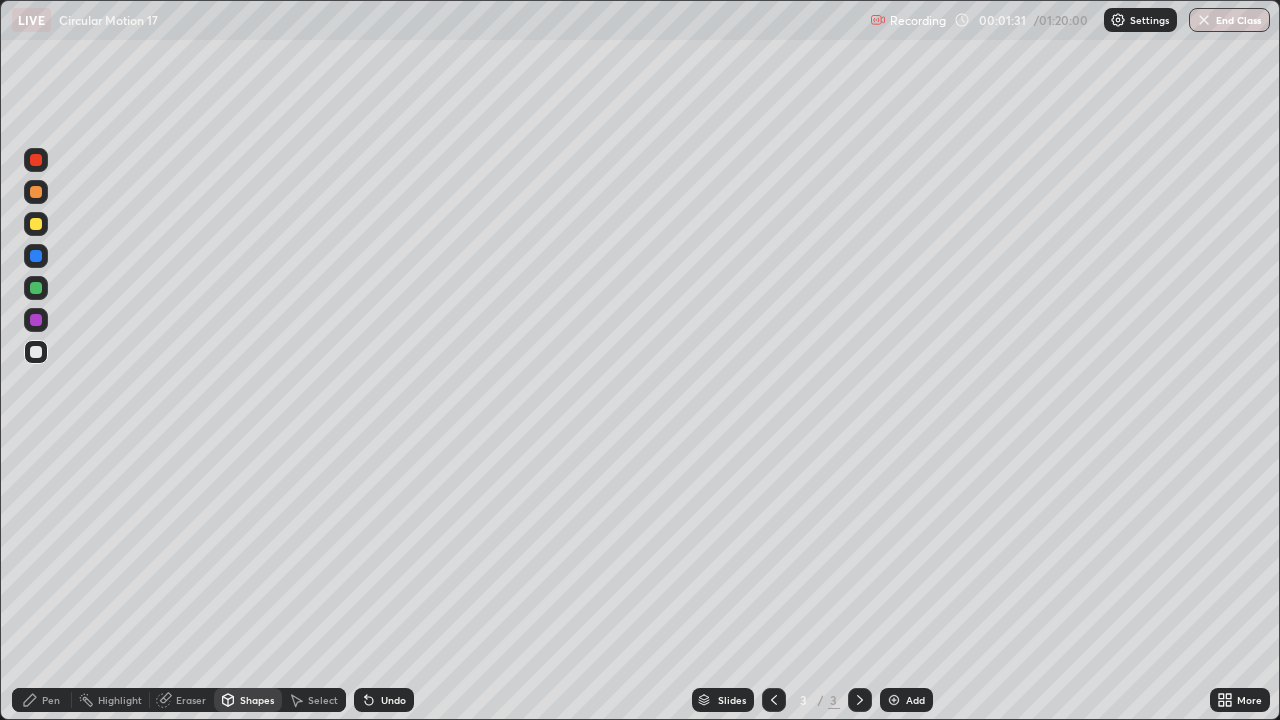 click on "Pen" at bounding box center (42, 700) 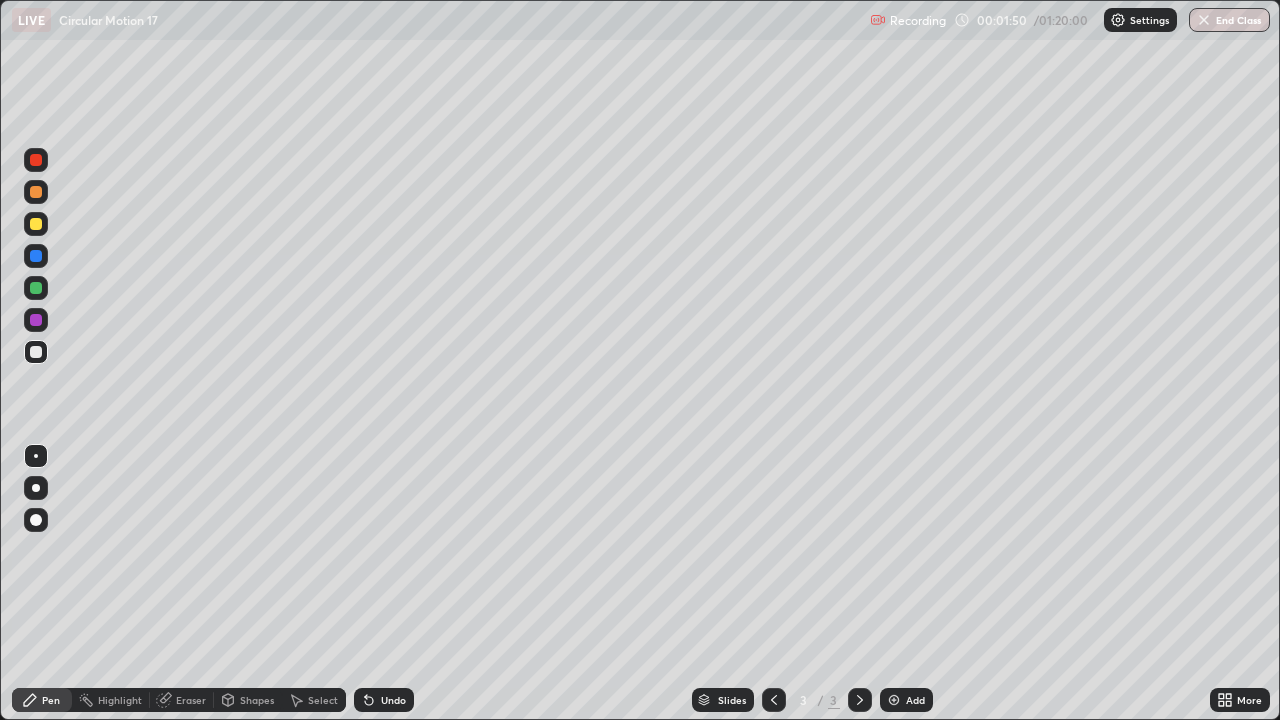 click at bounding box center (36, 352) 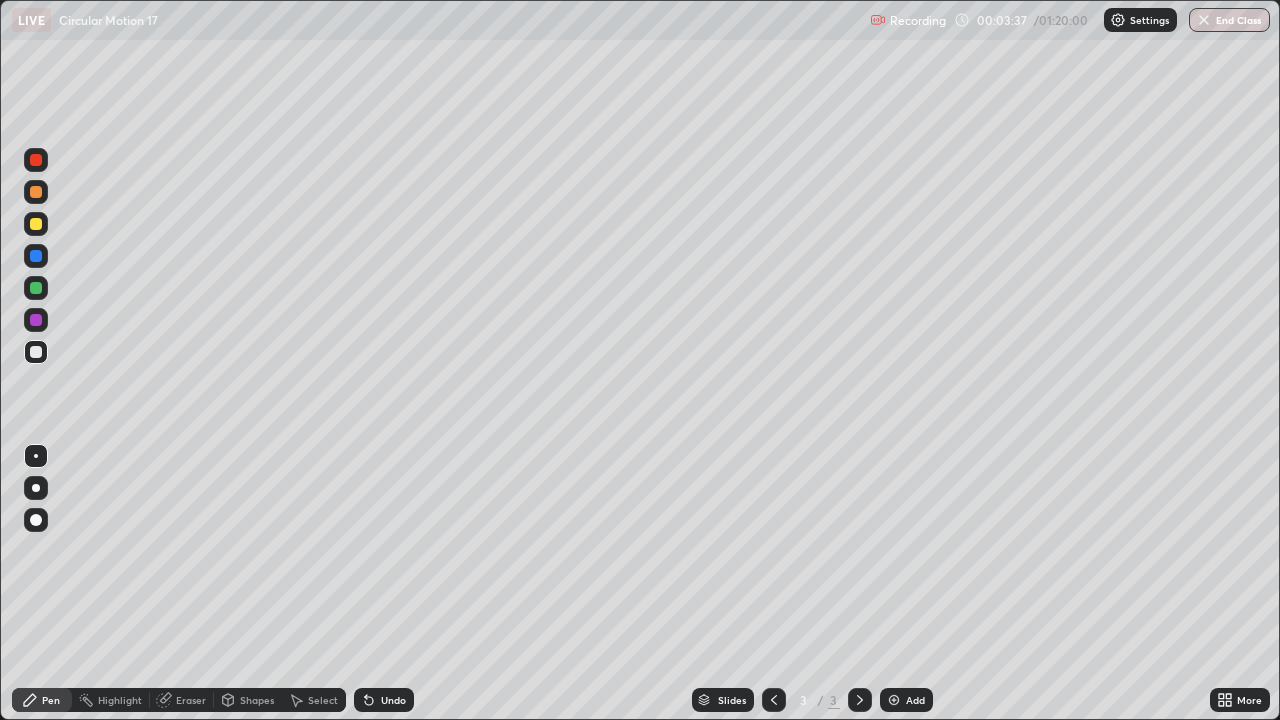 click on "Shapes" at bounding box center (248, 700) 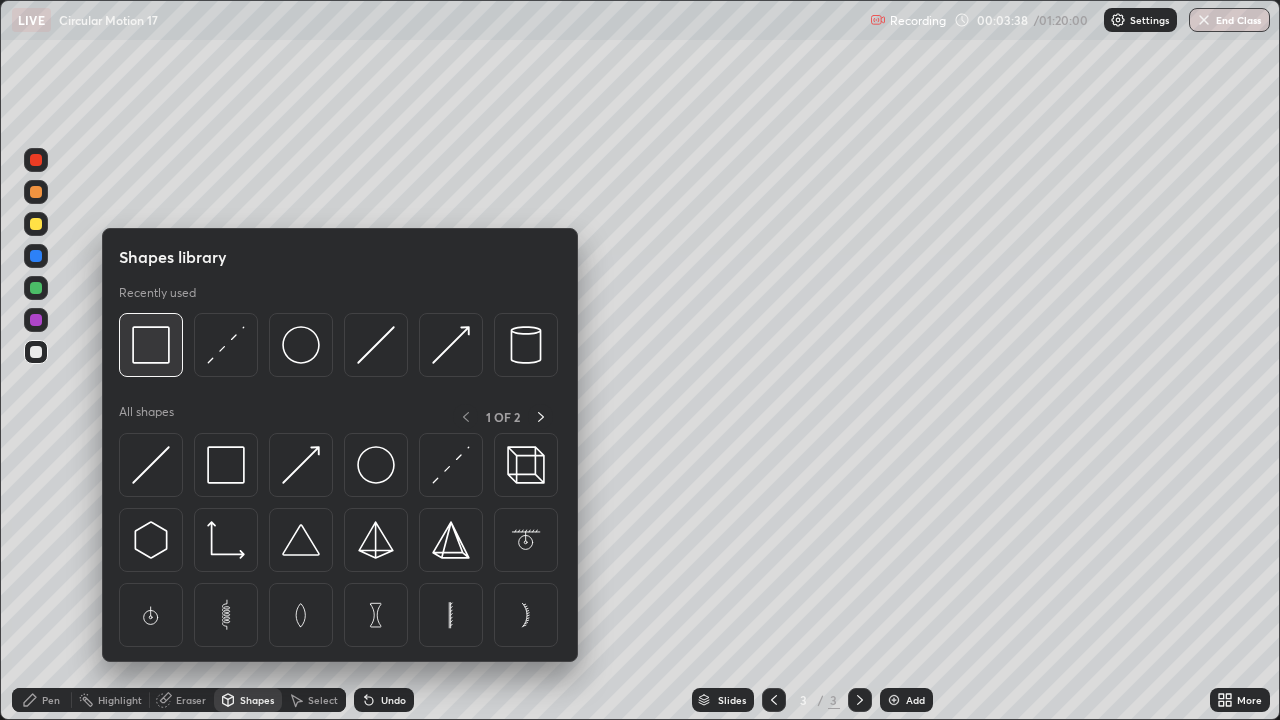 click at bounding box center [151, 345] 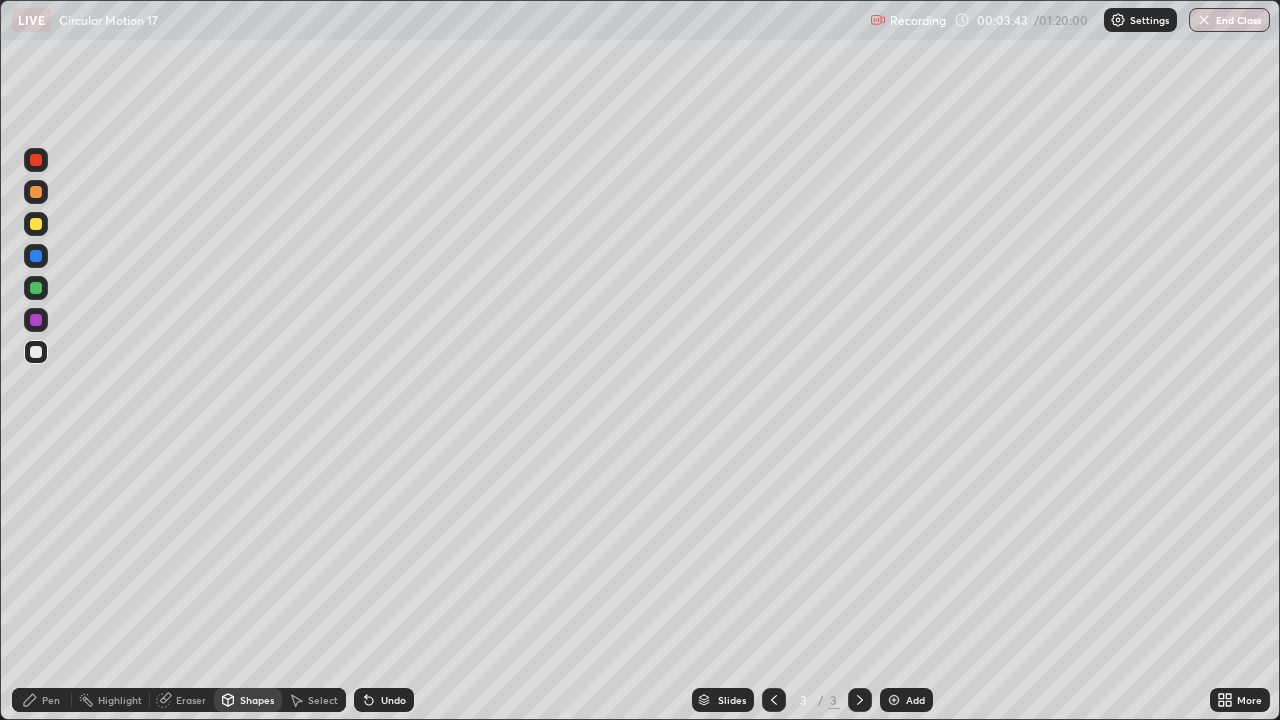 click on "Pen" at bounding box center [42, 700] 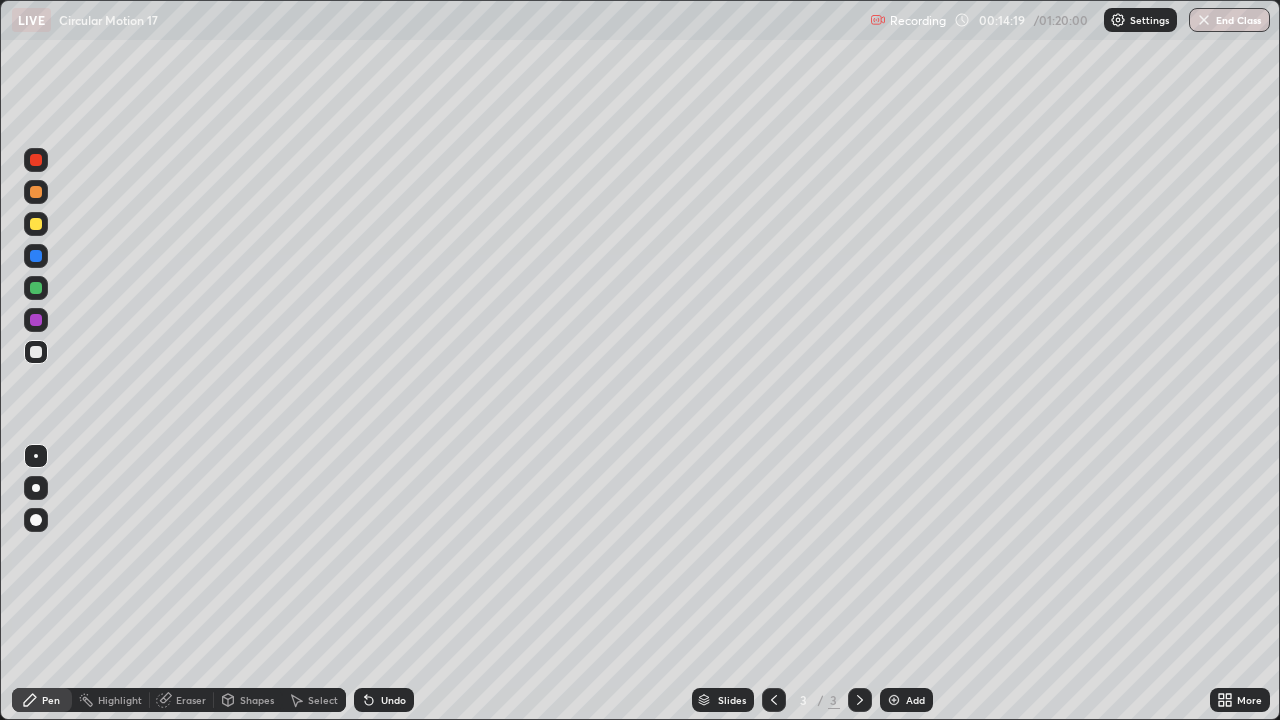 click on "Eraser" at bounding box center [191, 700] 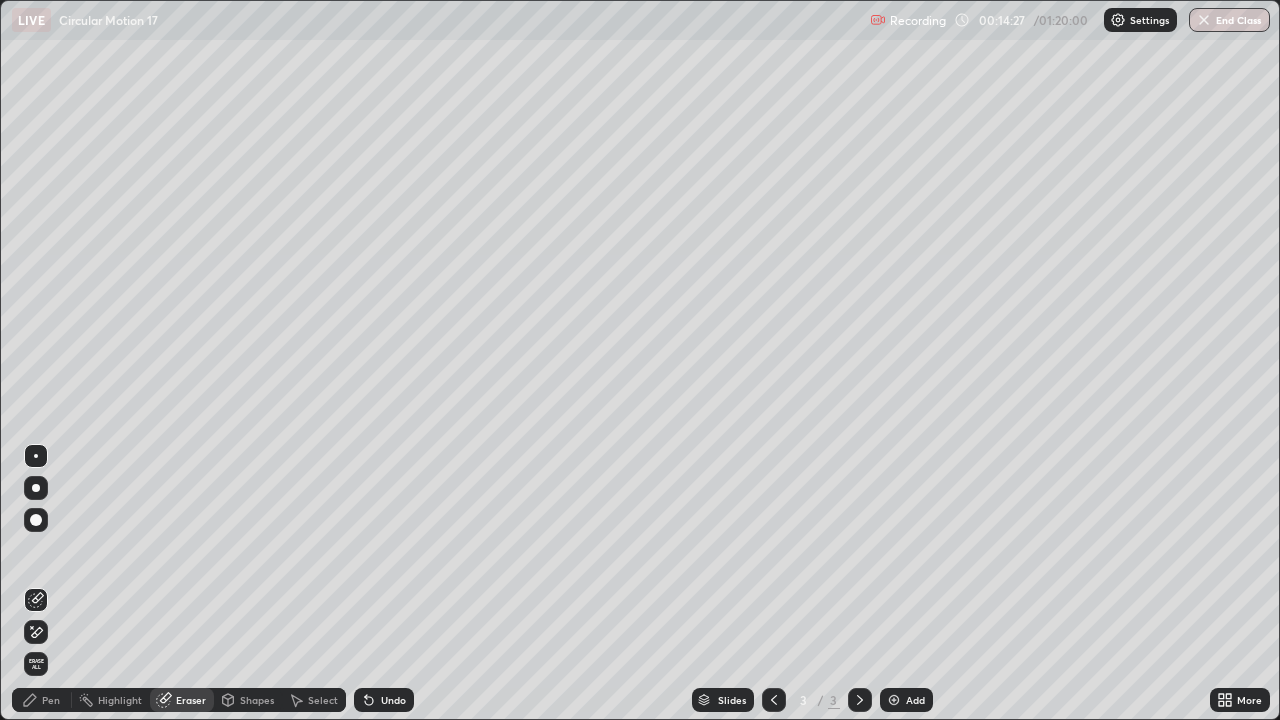 click on "Pen" at bounding box center (51, 700) 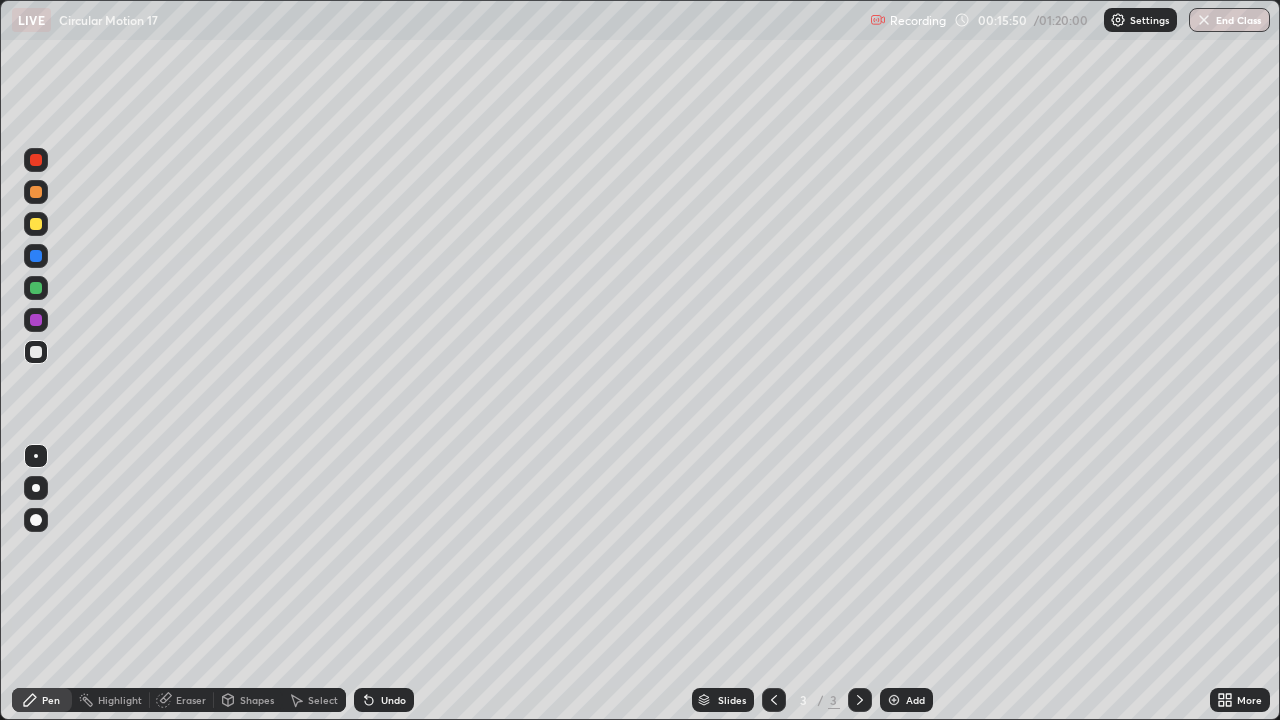 click on "Add" at bounding box center [906, 700] 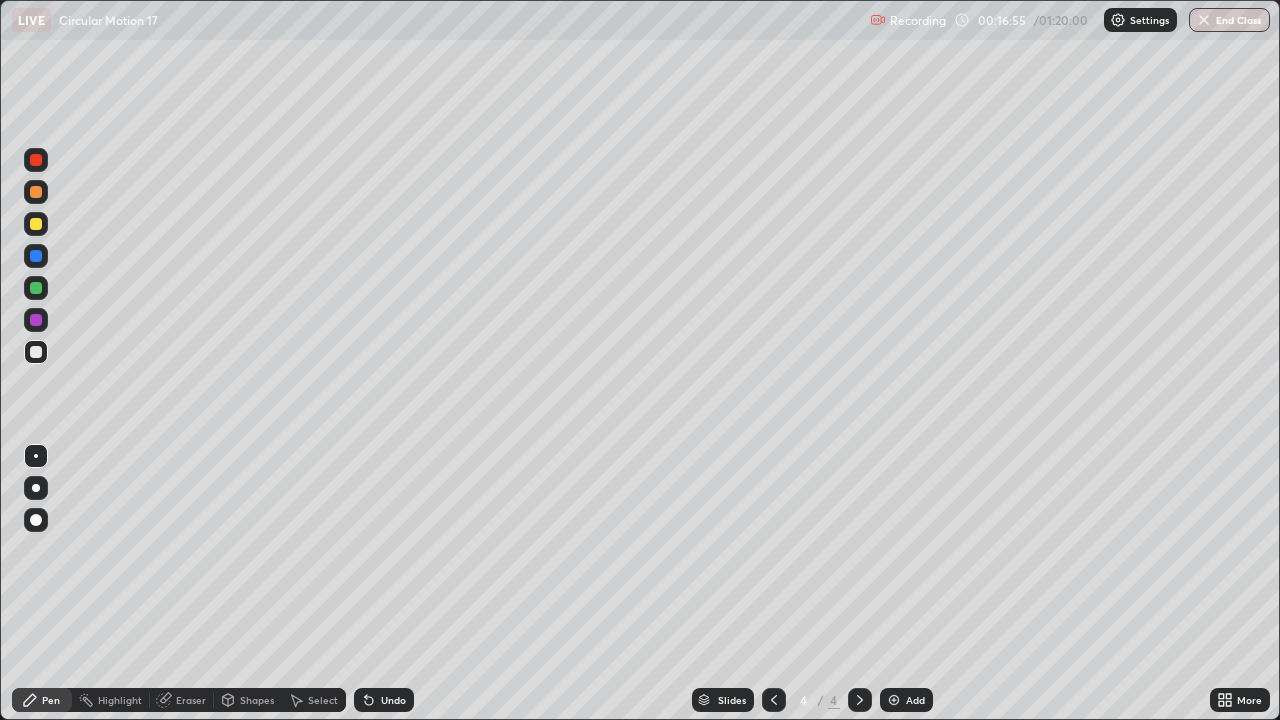 click on "Undo" at bounding box center (393, 700) 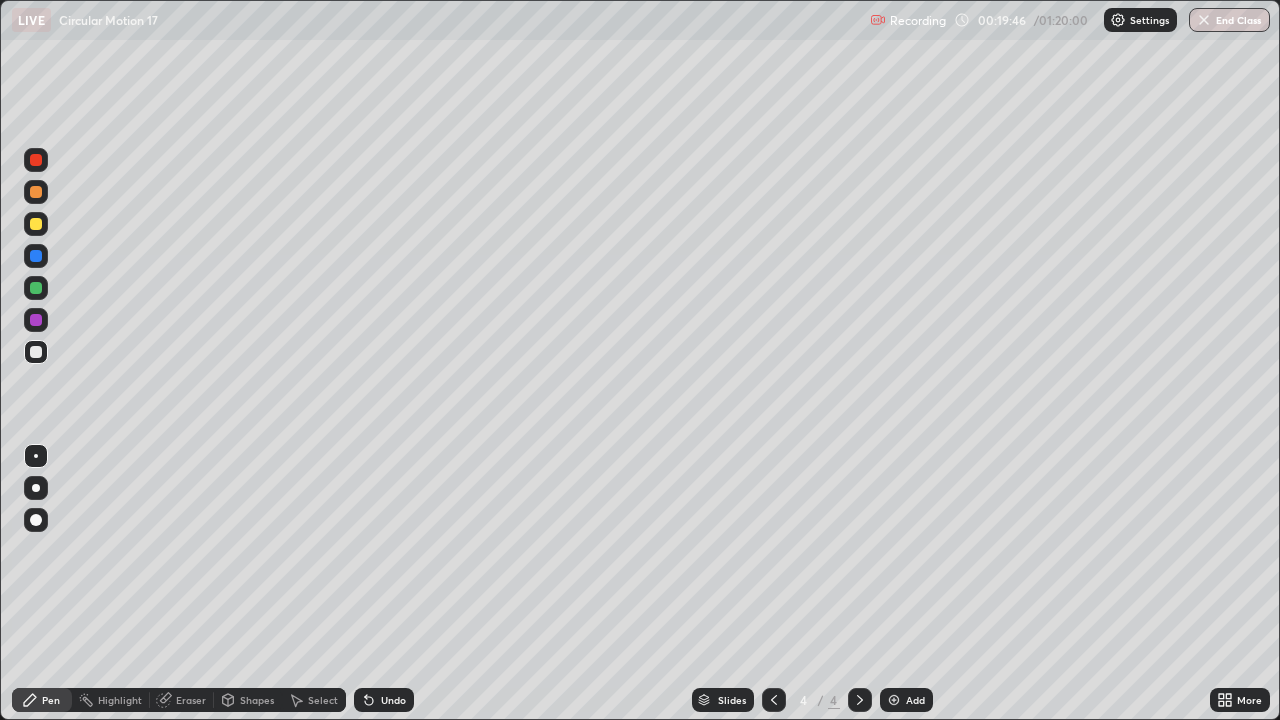 click at bounding box center (36, 352) 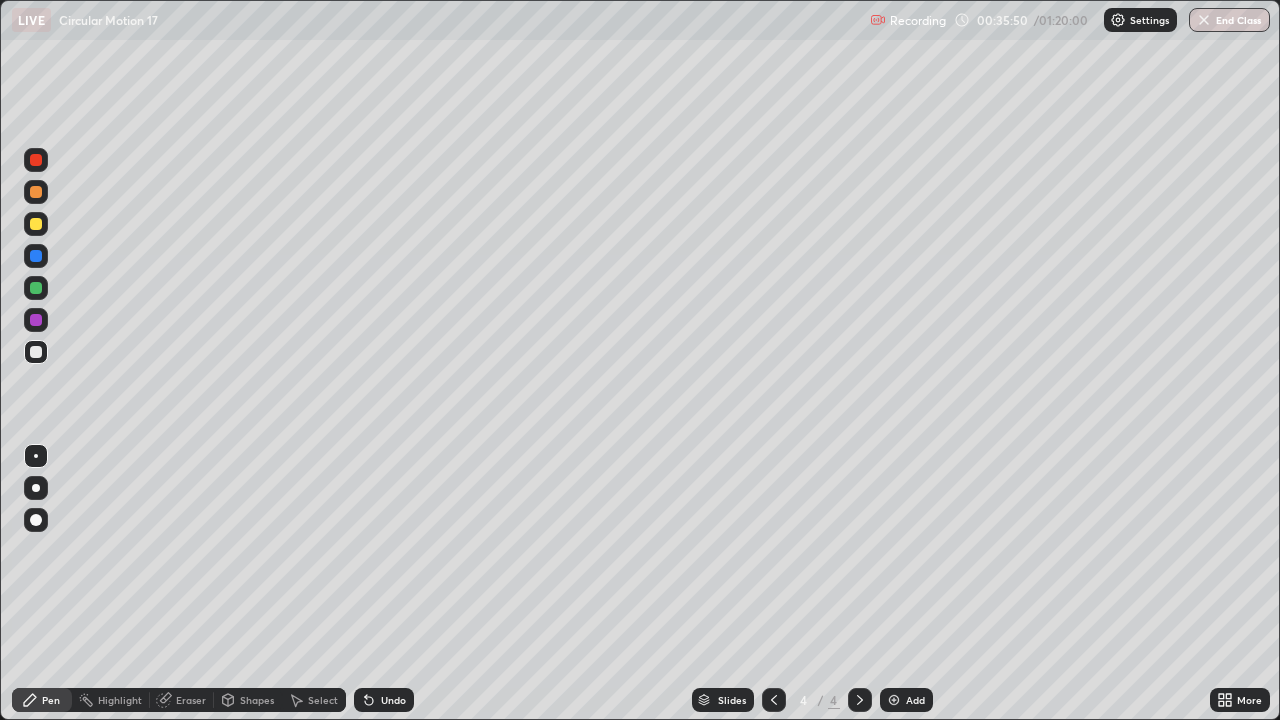 click on "Add" at bounding box center [906, 700] 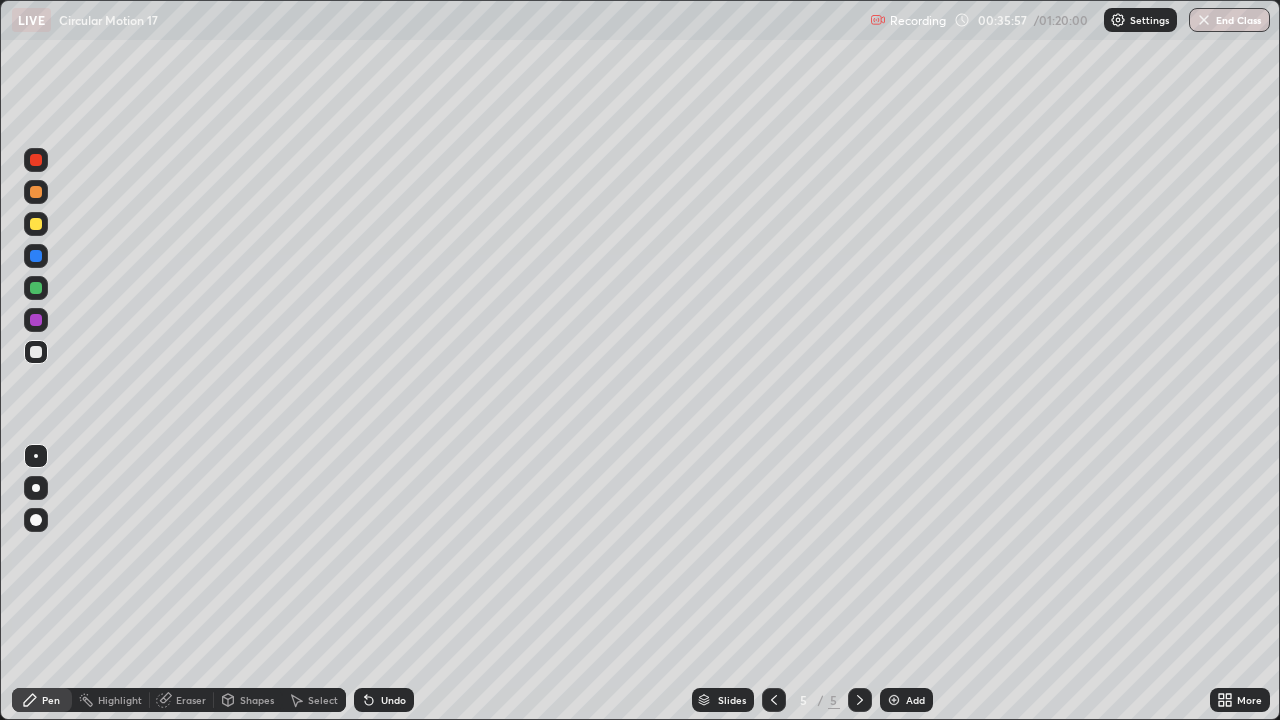 click at bounding box center [36, 352] 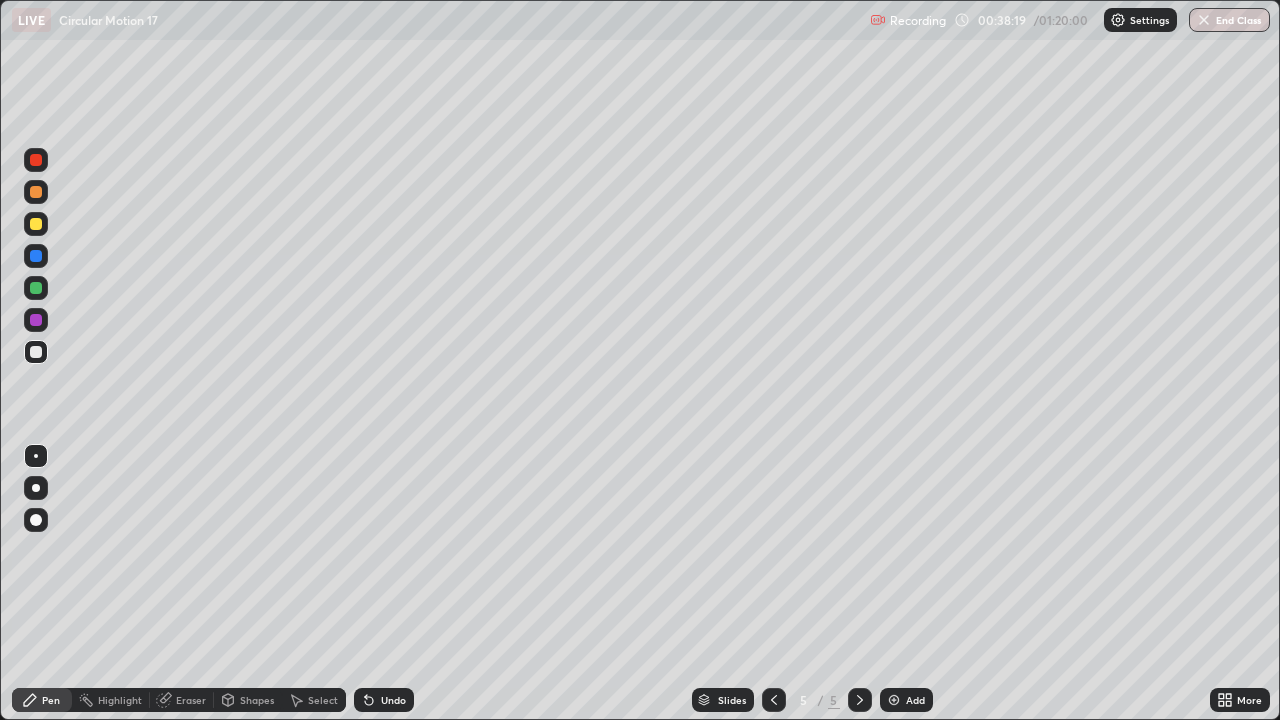 click on "Undo" at bounding box center (393, 700) 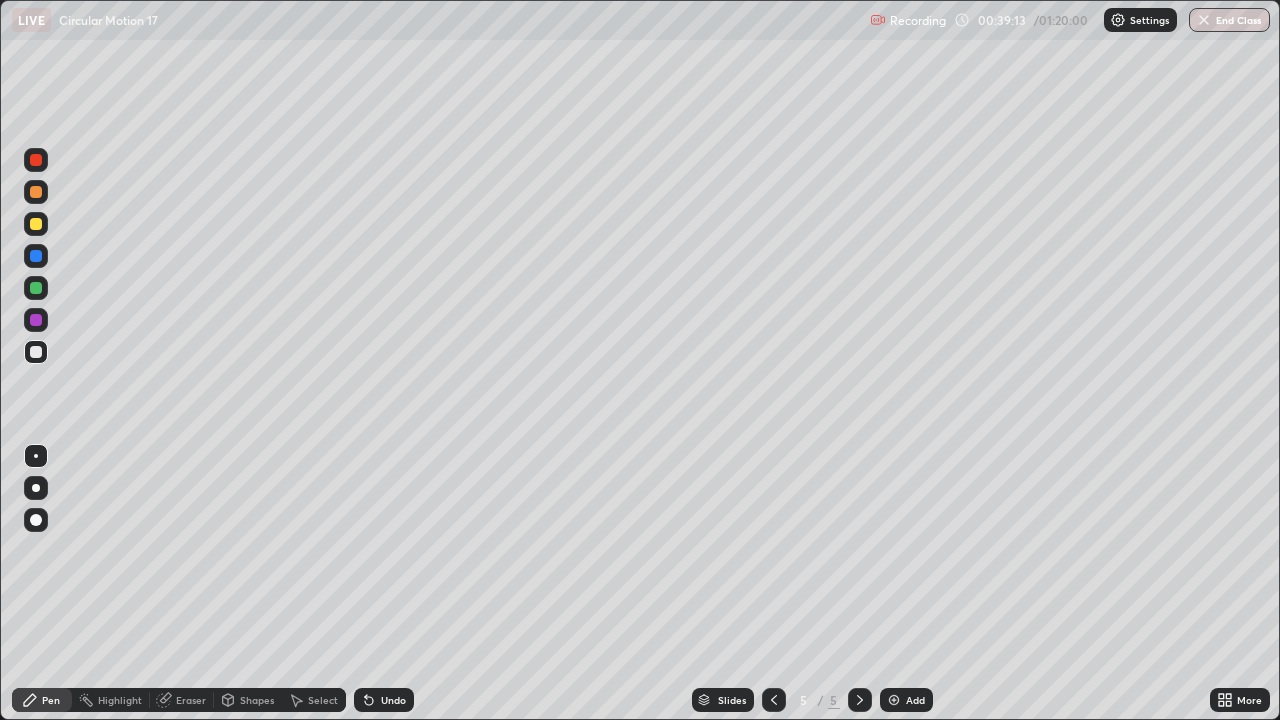 click on "Select" at bounding box center [323, 700] 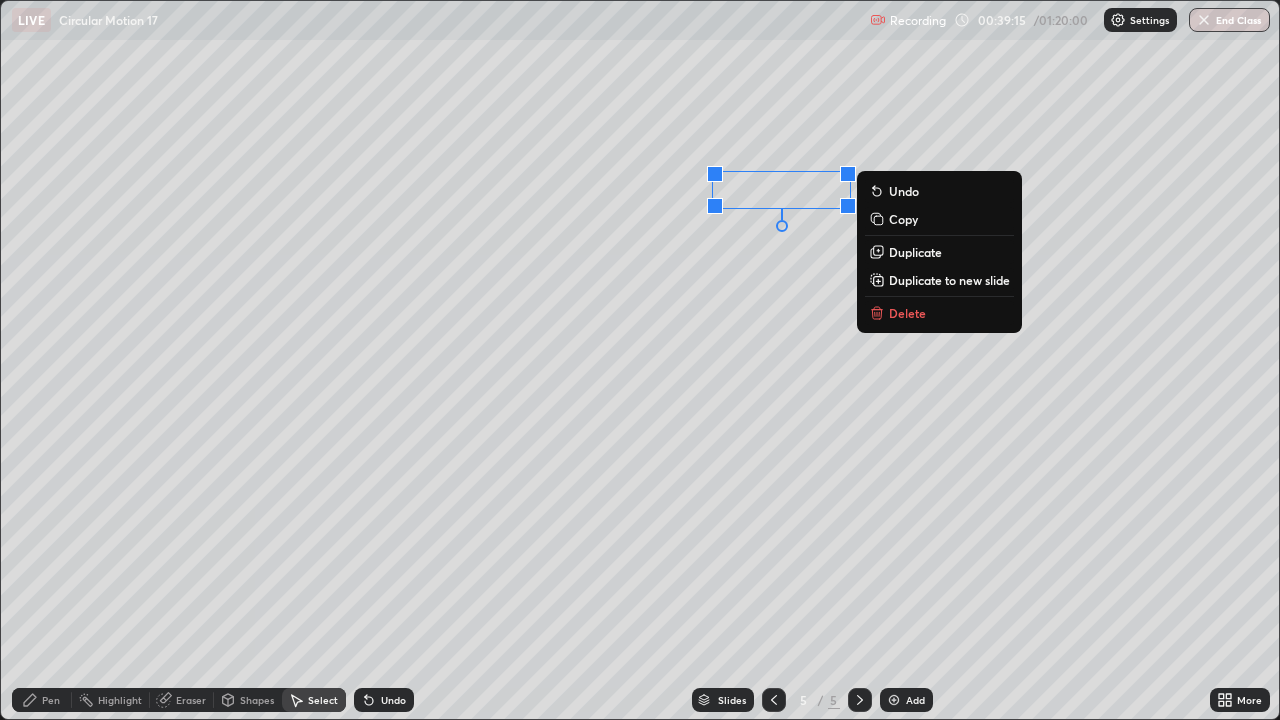 click on "Delete" at bounding box center [939, 313] 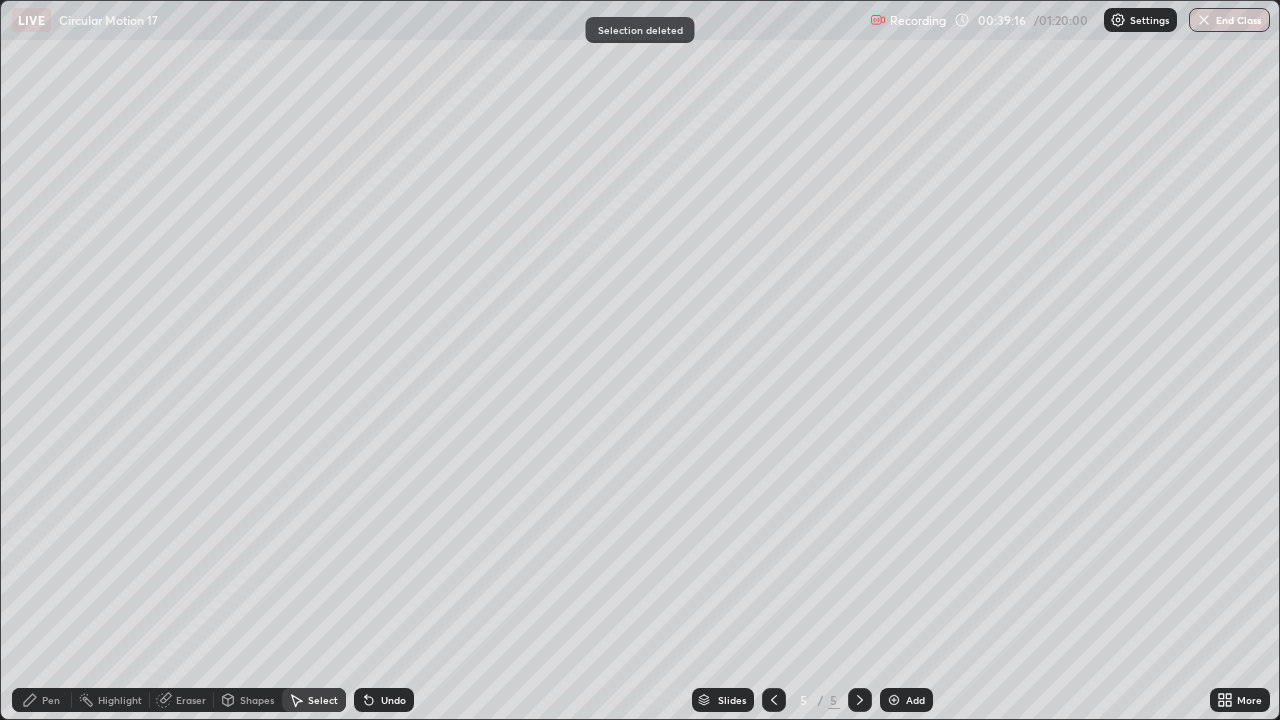 click on "Pen" at bounding box center [42, 700] 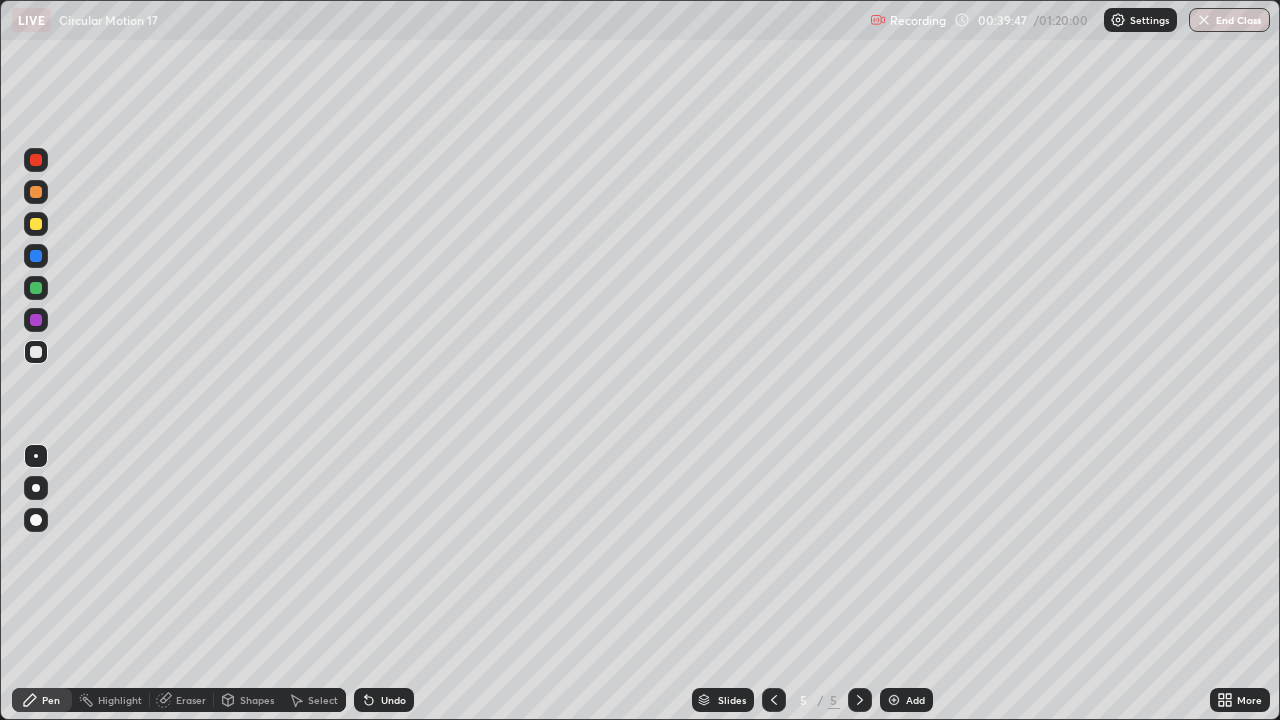 click on "Eraser" at bounding box center [191, 700] 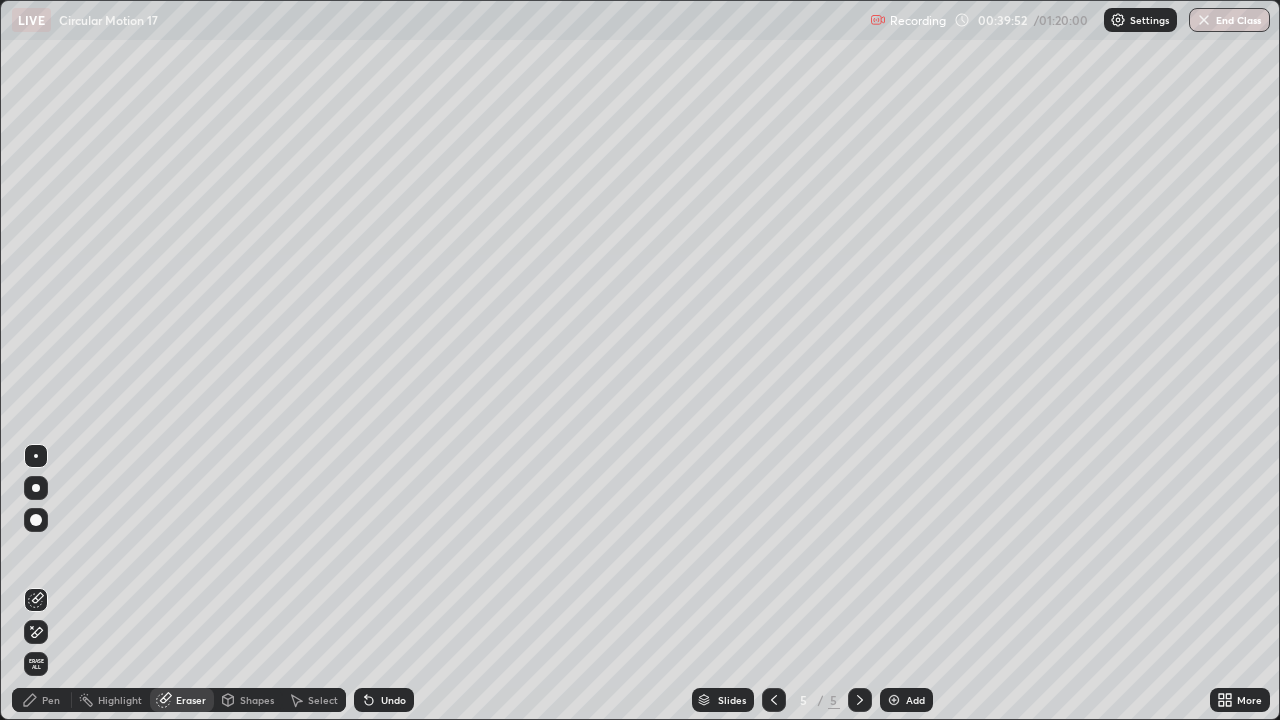 click on "Pen" at bounding box center [42, 700] 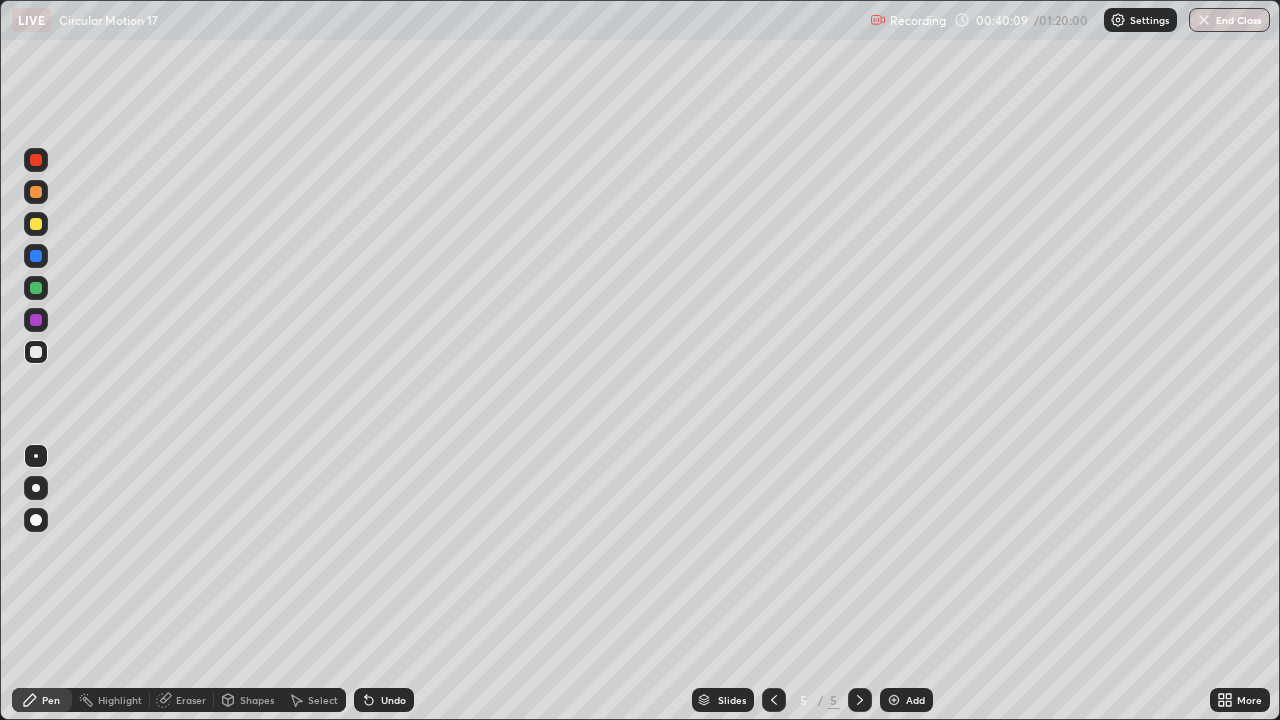 click at bounding box center (36, 352) 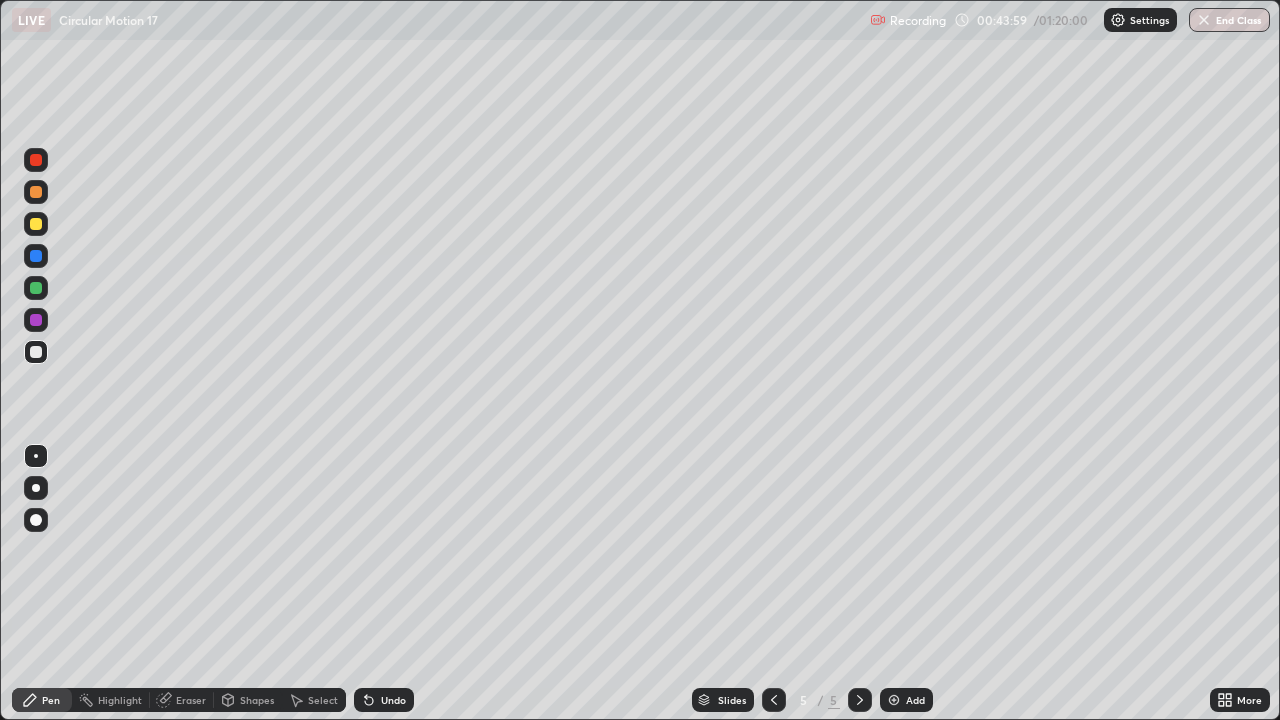 click on "Add" at bounding box center (906, 700) 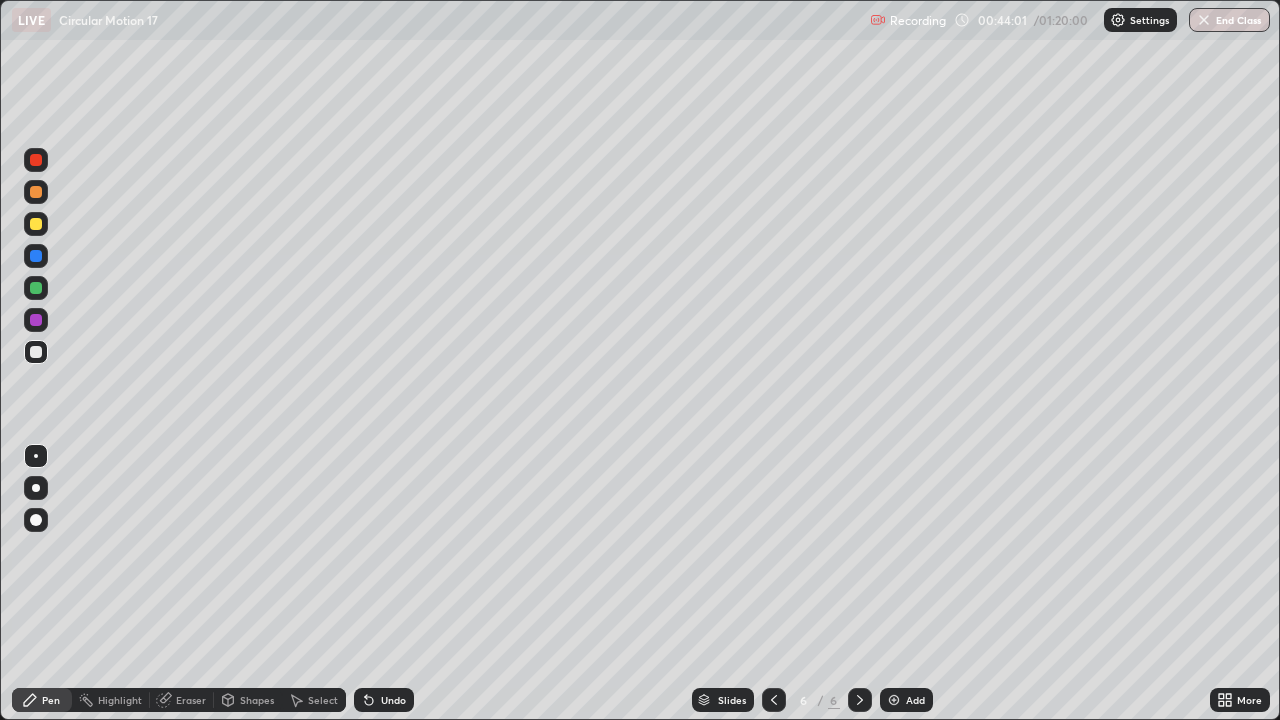 click at bounding box center [36, 352] 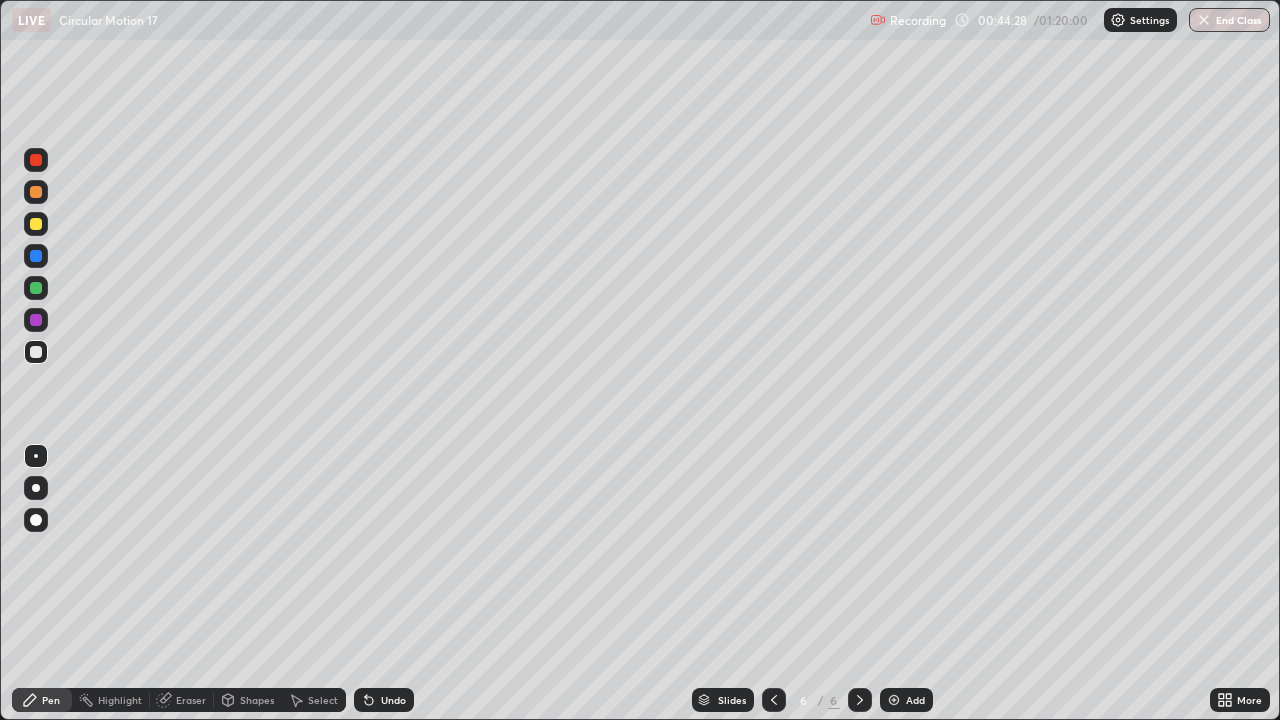 click at bounding box center [36, 352] 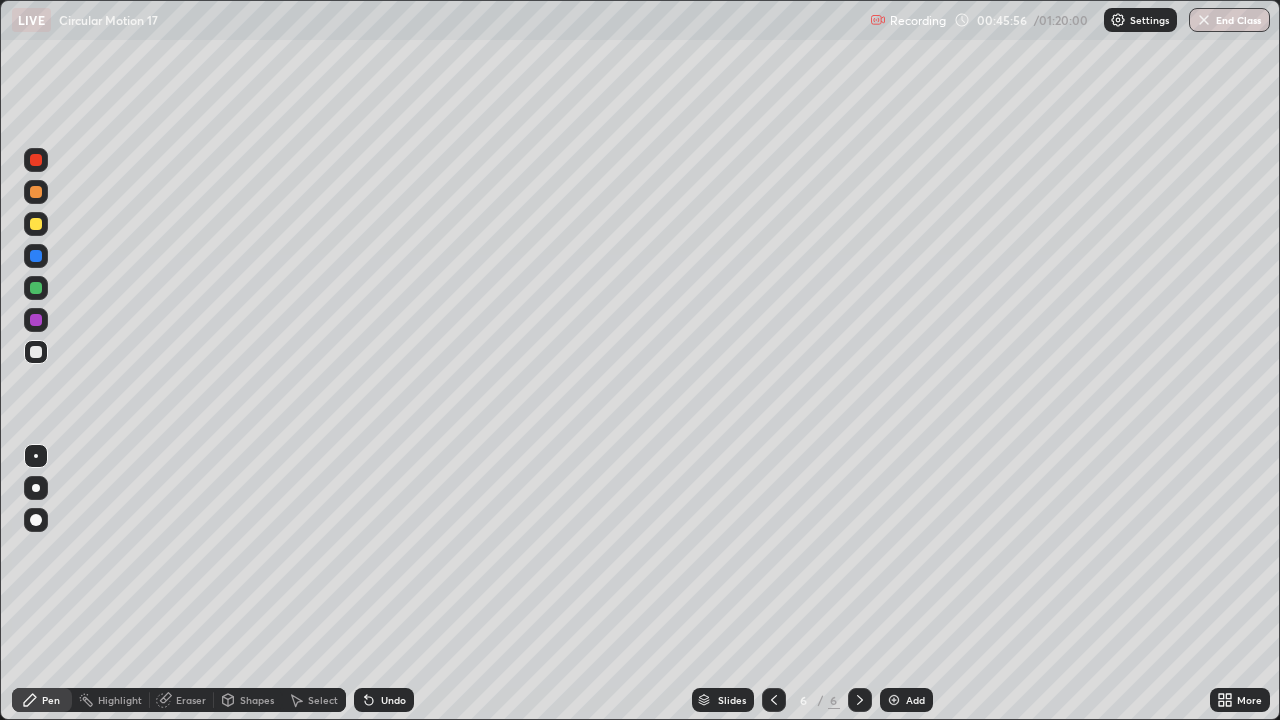 click on "Shapes" at bounding box center [257, 700] 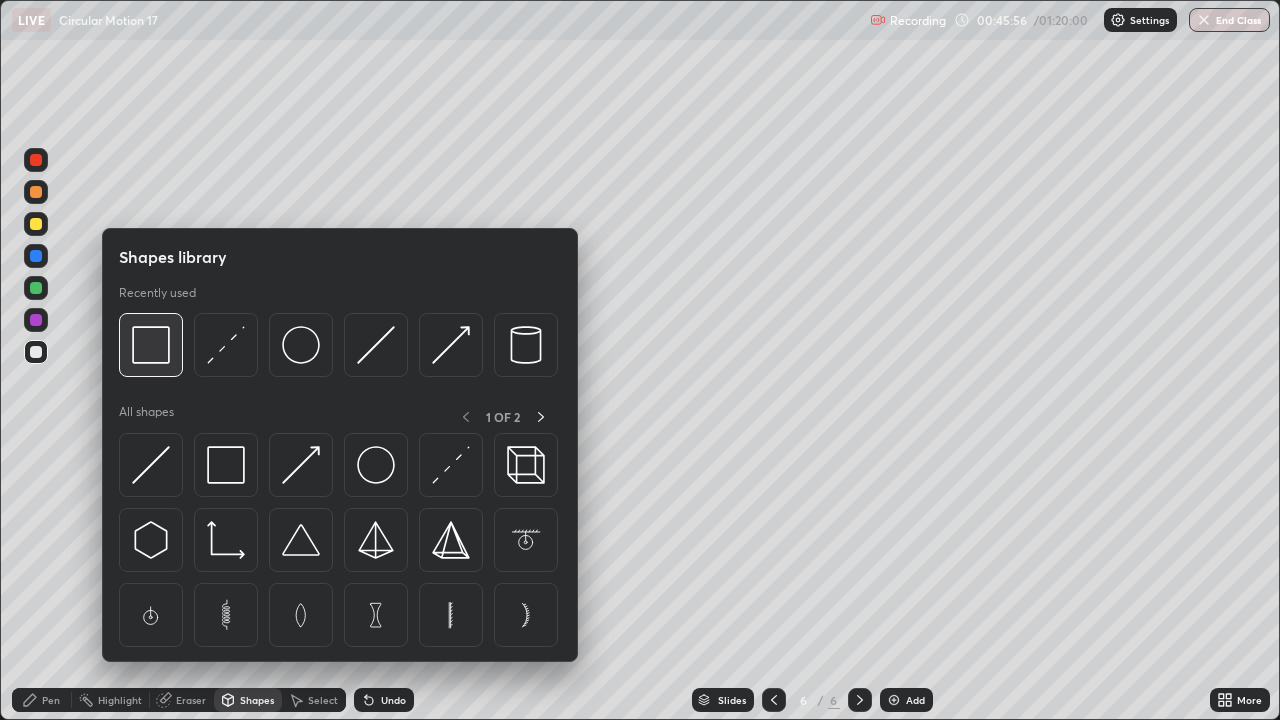 click at bounding box center [151, 345] 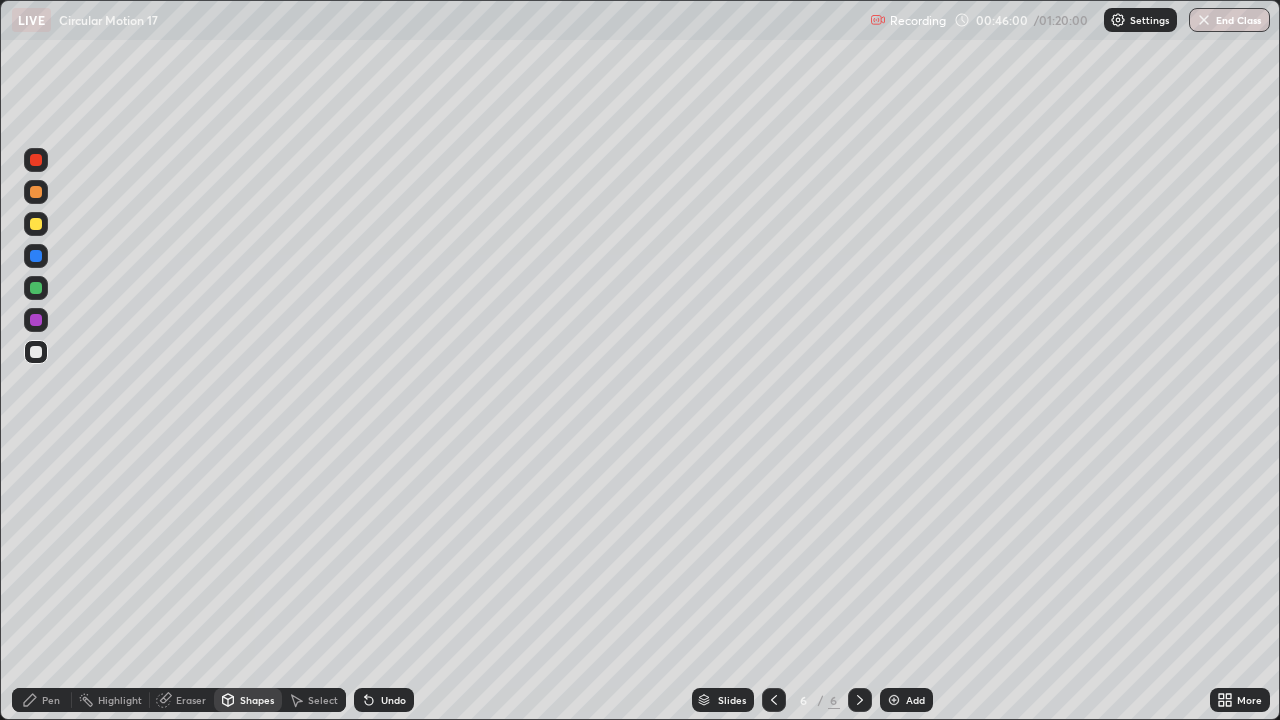 click 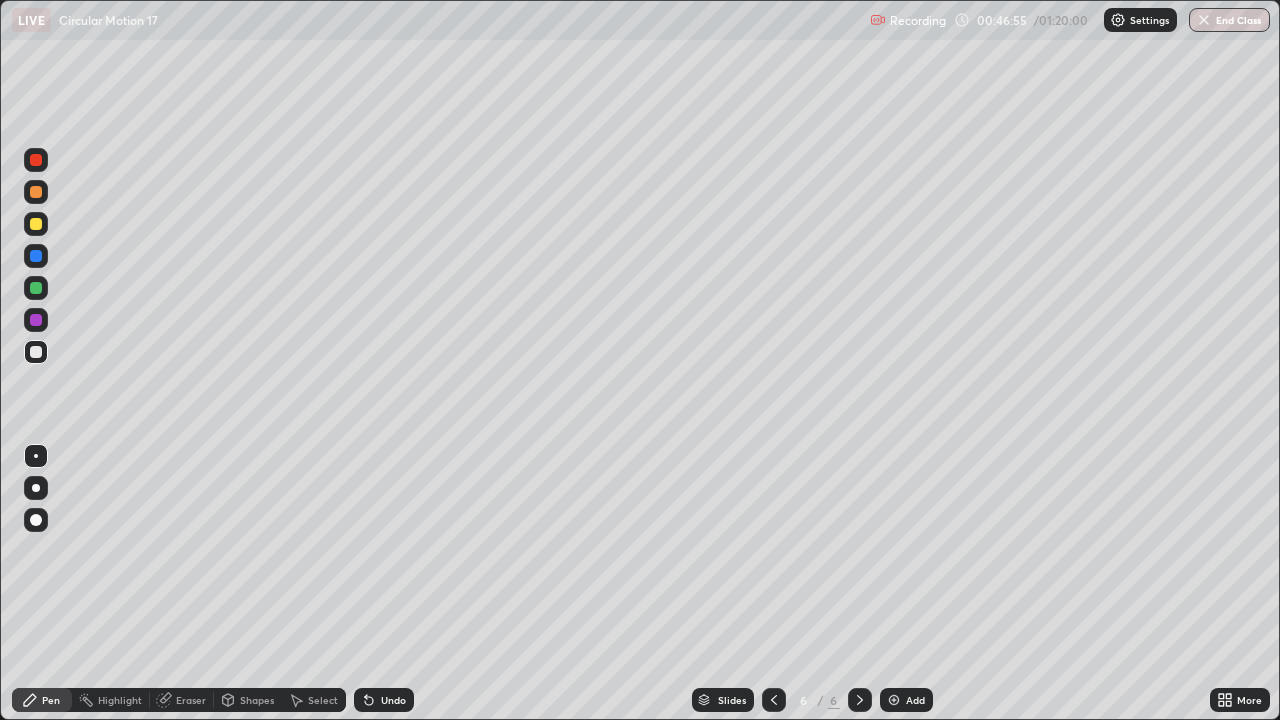 click at bounding box center [36, 352] 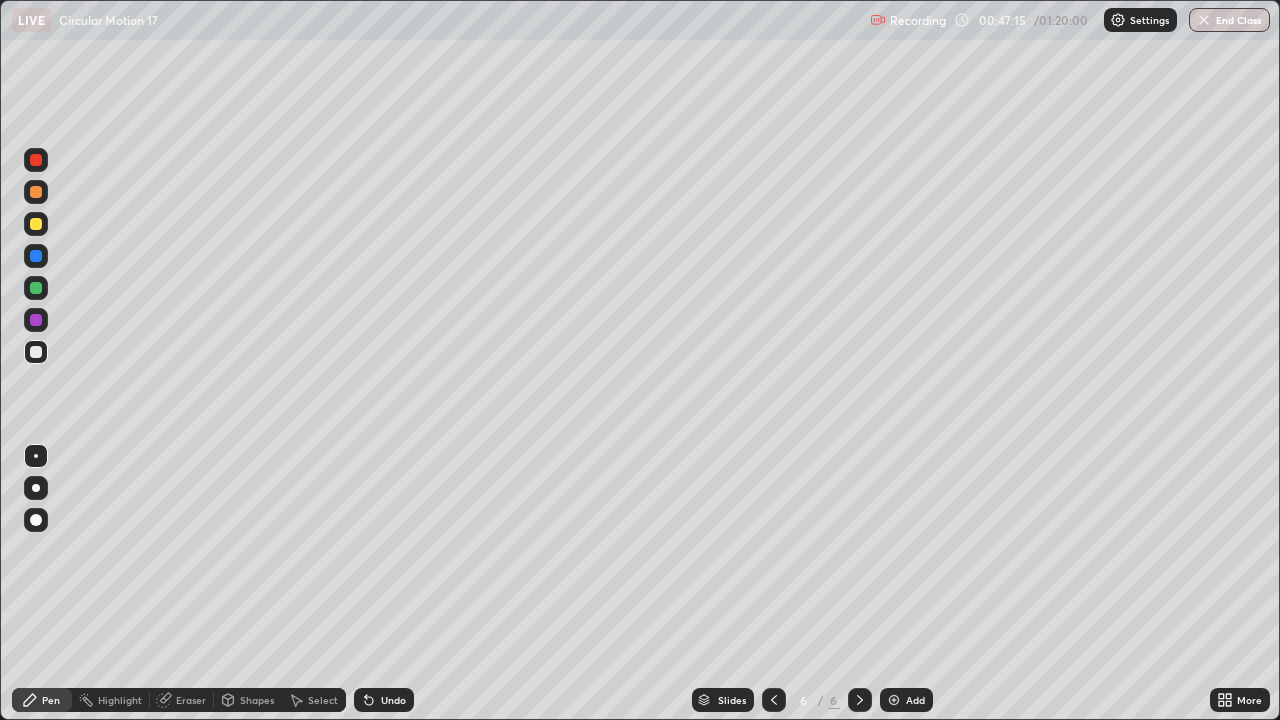 click on "Shapes" at bounding box center (257, 700) 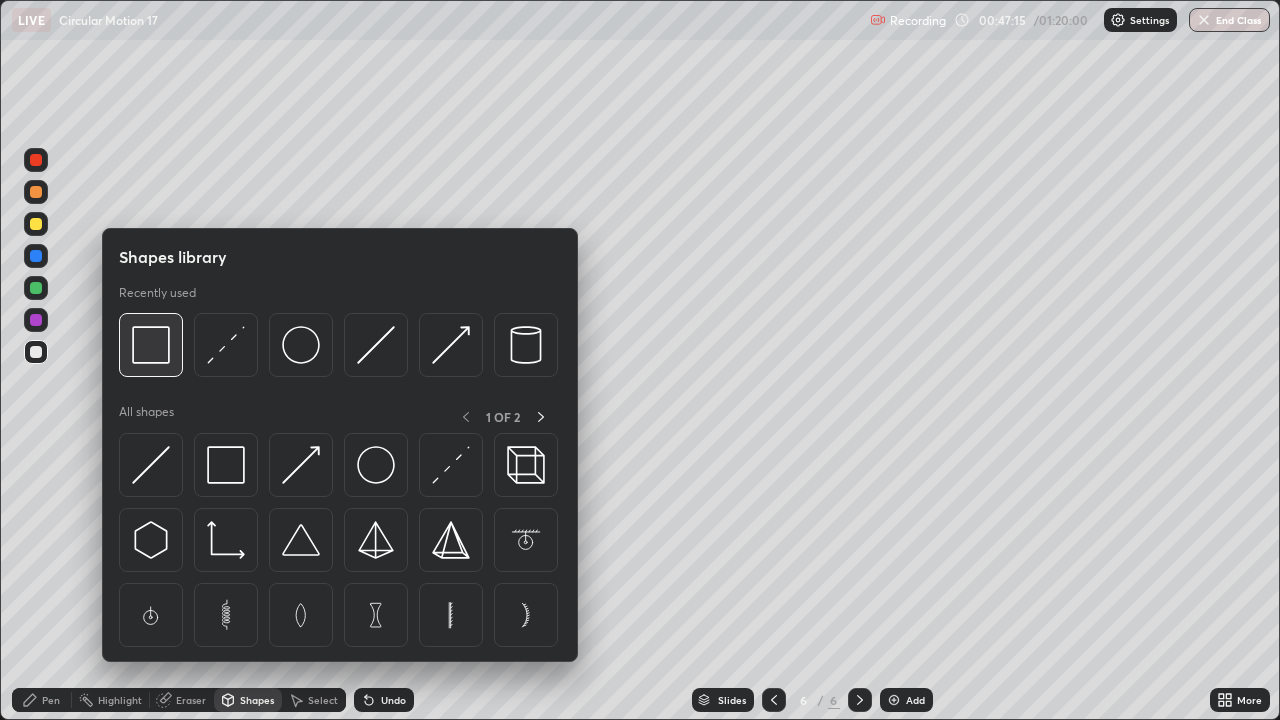 click at bounding box center (151, 345) 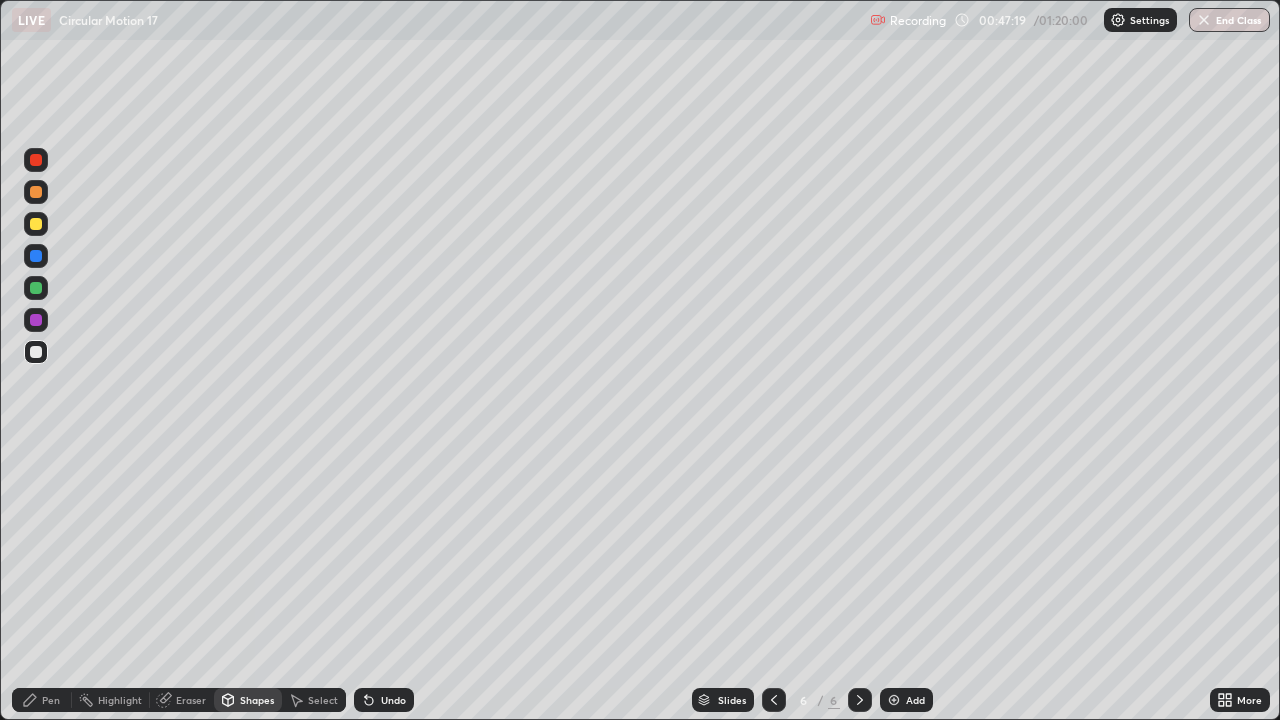 click on "Pen" at bounding box center (51, 700) 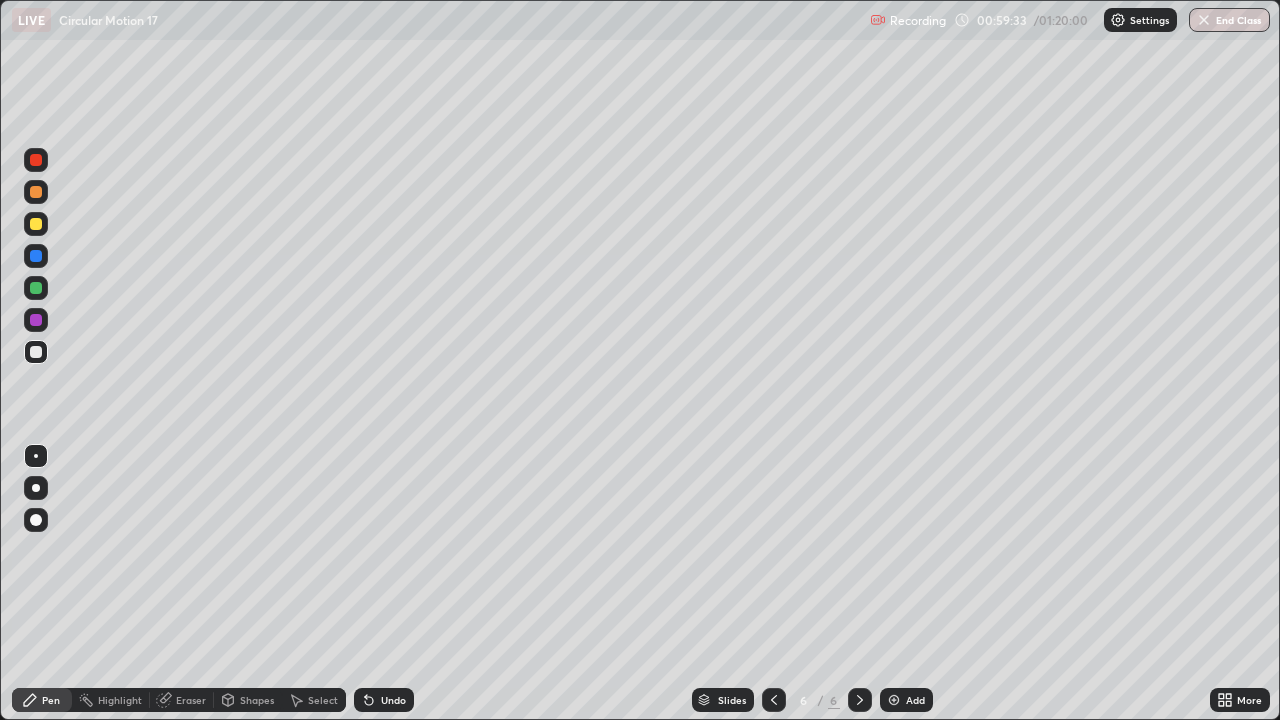click on "End Class" at bounding box center [1229, 20] 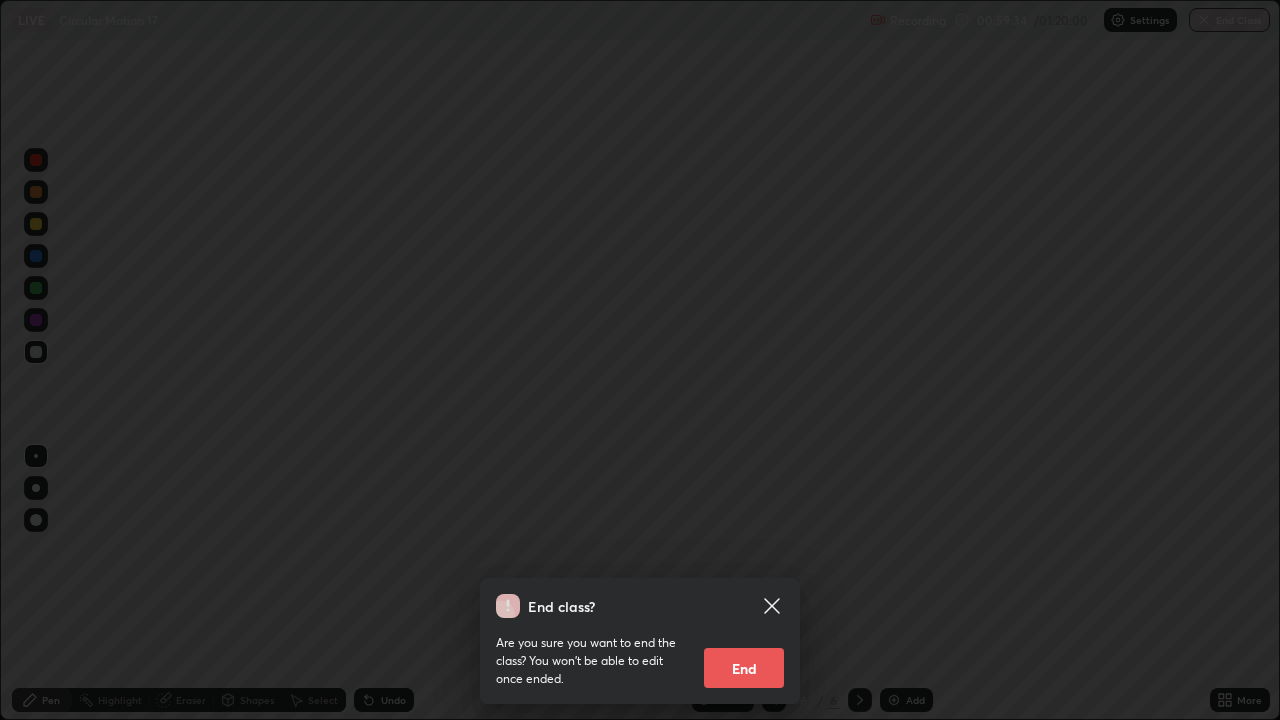 click on "End" at bounding box center [744, 668] 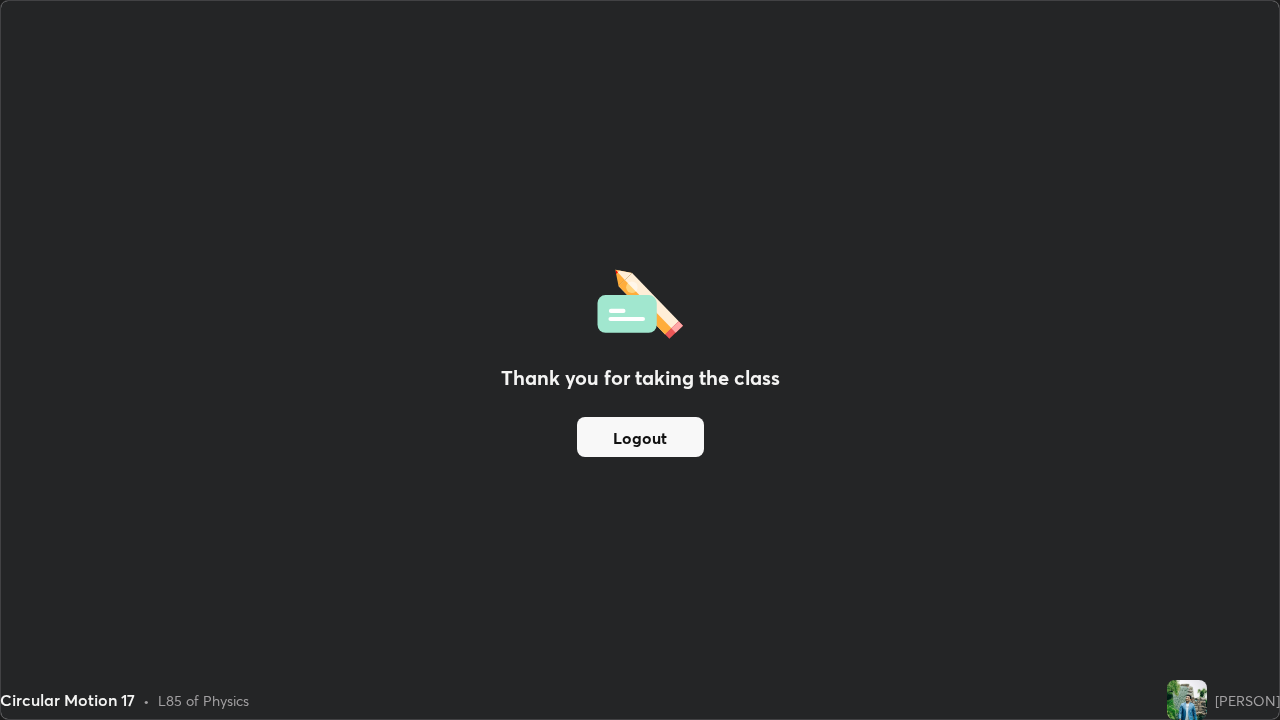 click on "Logout" at bounding box center (640, 437) 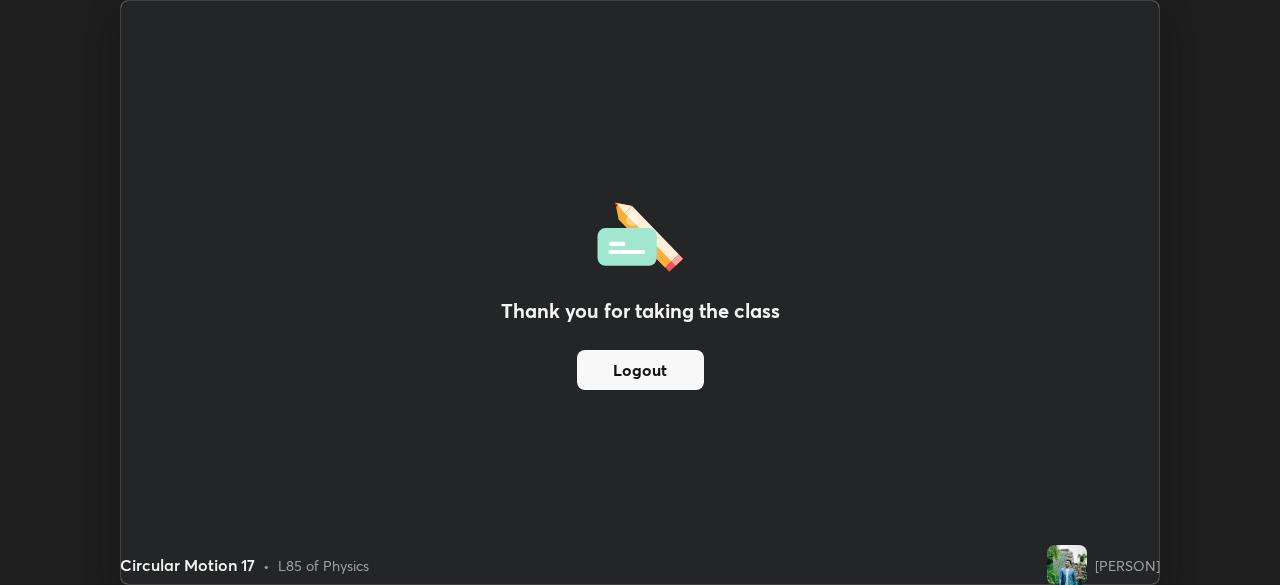 scroll, scrollTop: 585, scrollLeft: 1280, axis: both 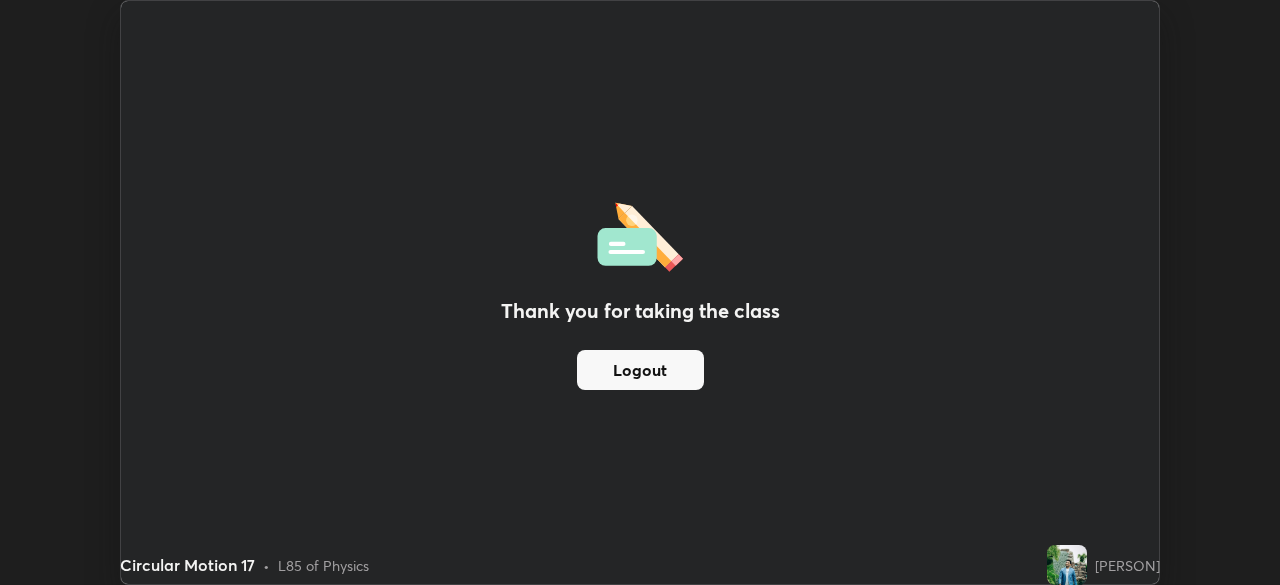 click on "Logout" at bounding box center [640, 370] 